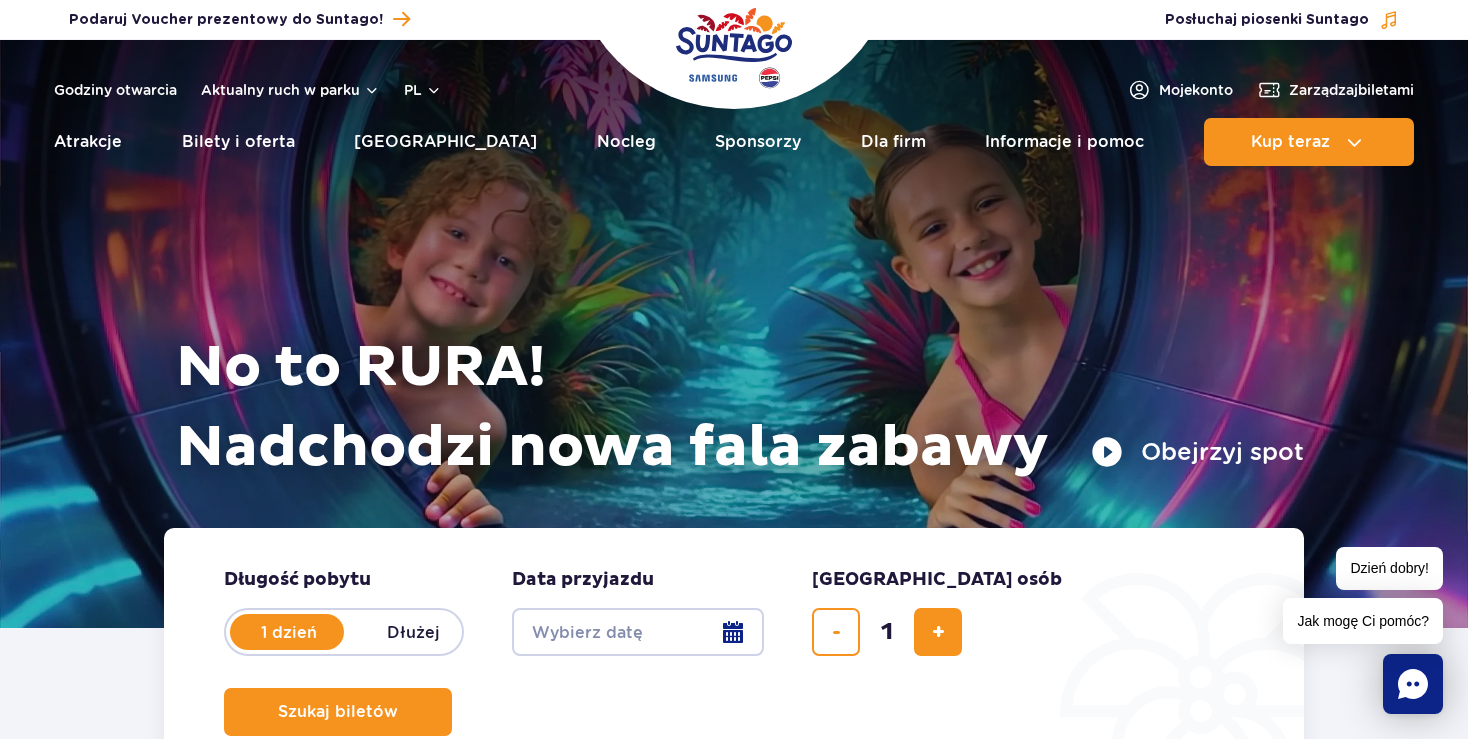 scroll, scrollTop: 0, scrollLeft: 0, axis: both 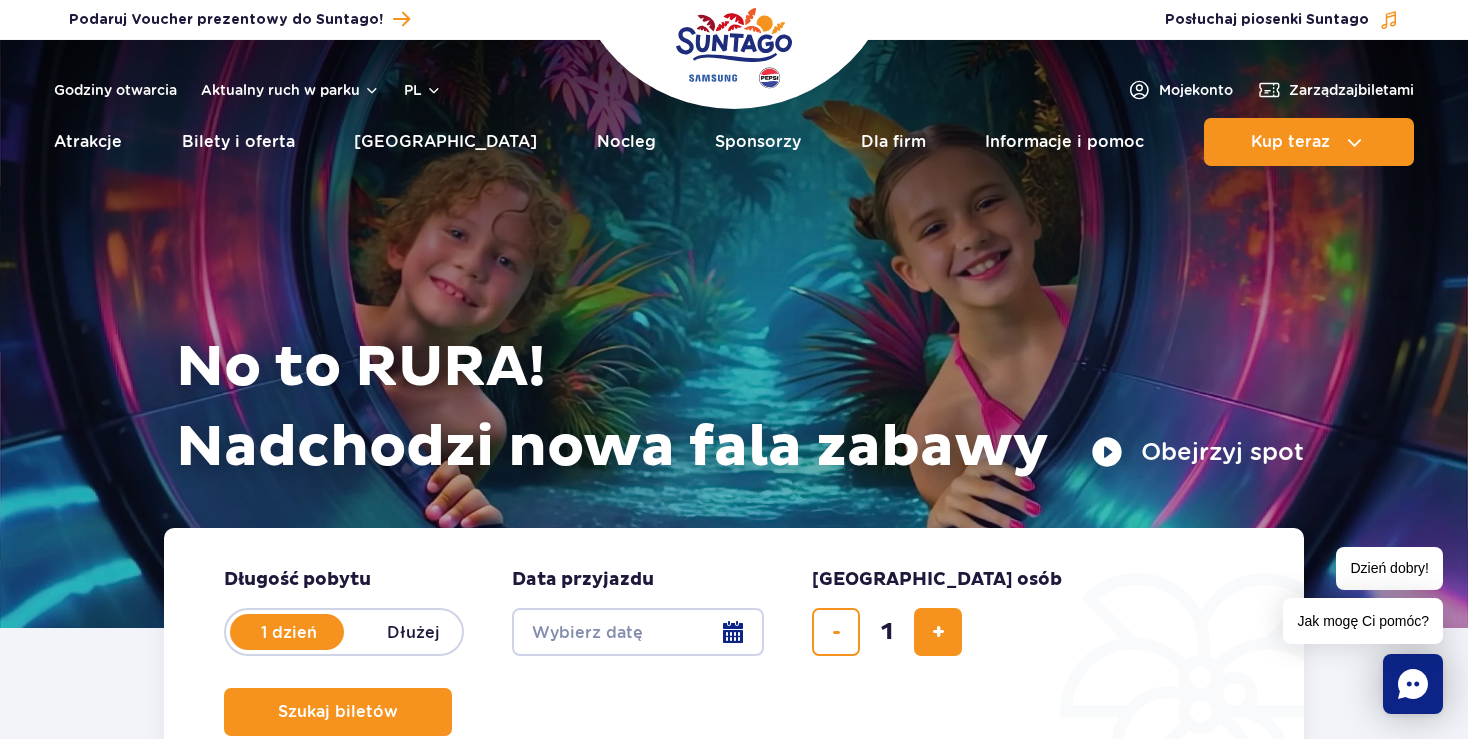 click on "Dłużej" at bounding box center [413, 632] 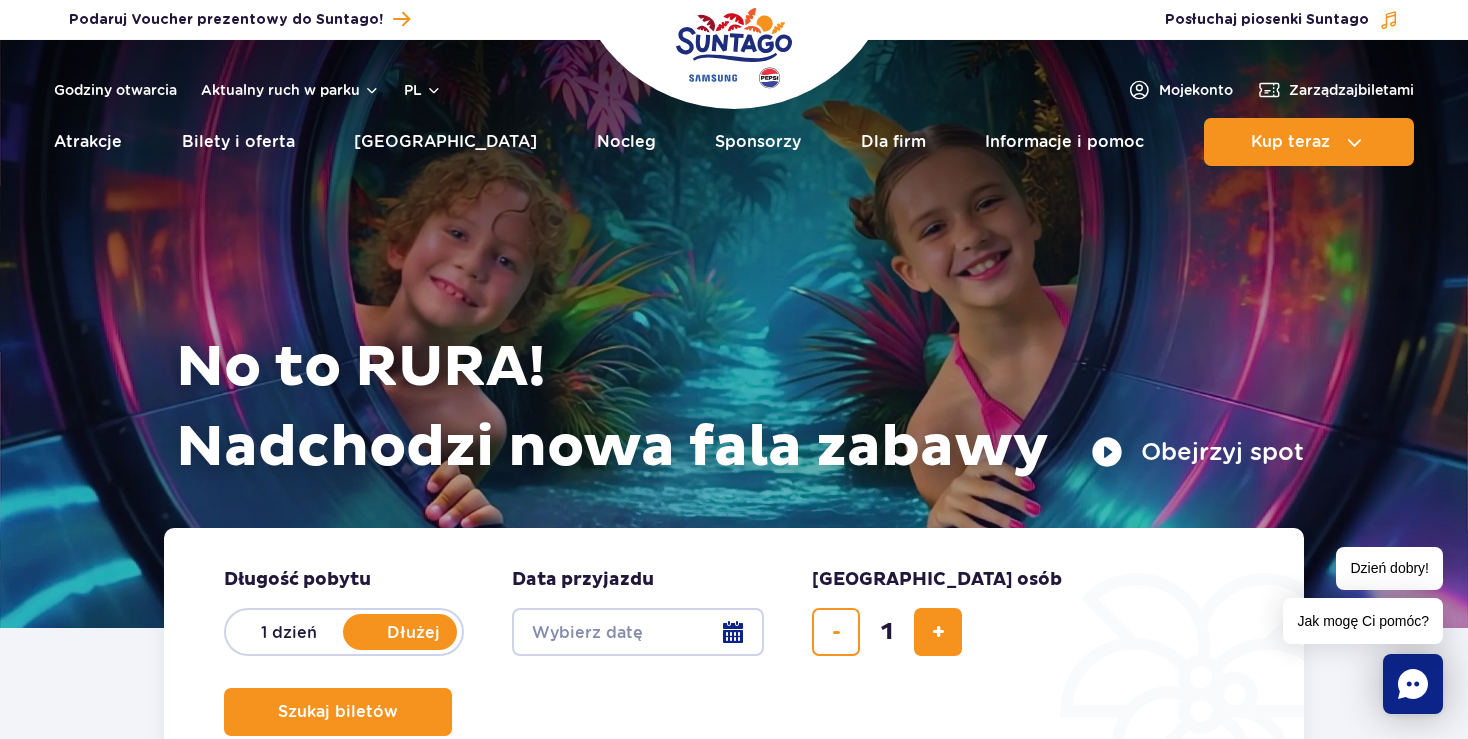 radio on "false" 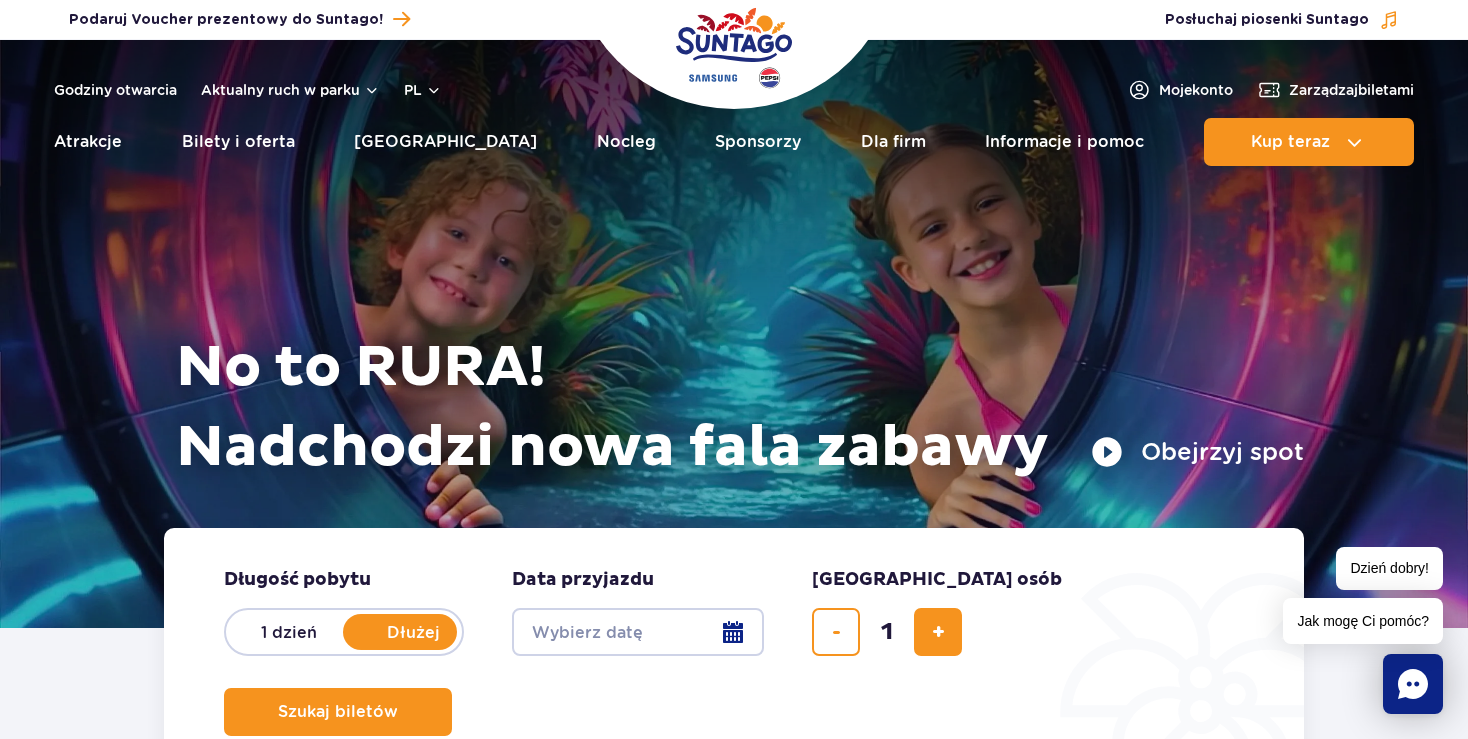 click on "Date from" at bounding box center (638, 632) 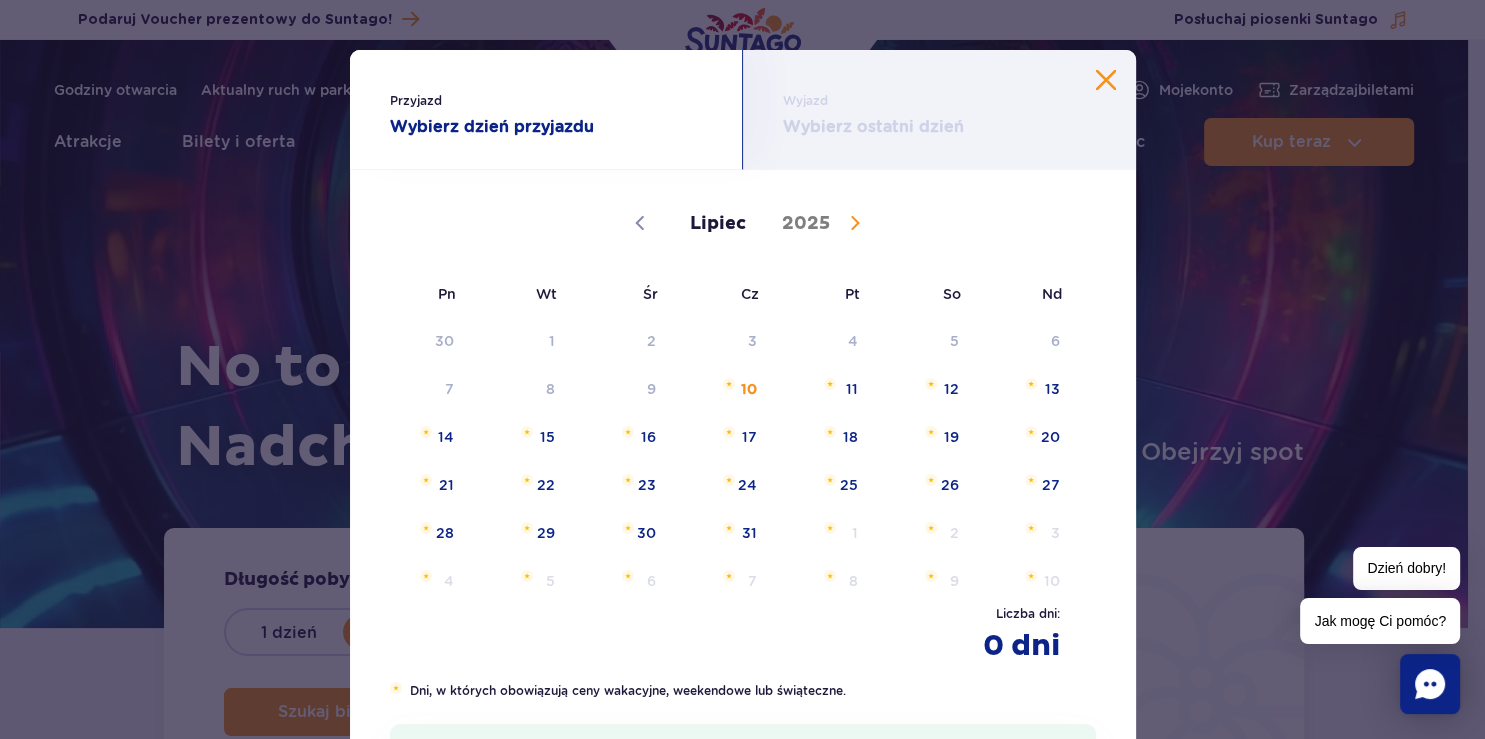 click on "Liczba dni : 0   dni Potwierdź" at bounding box center [743, 633] 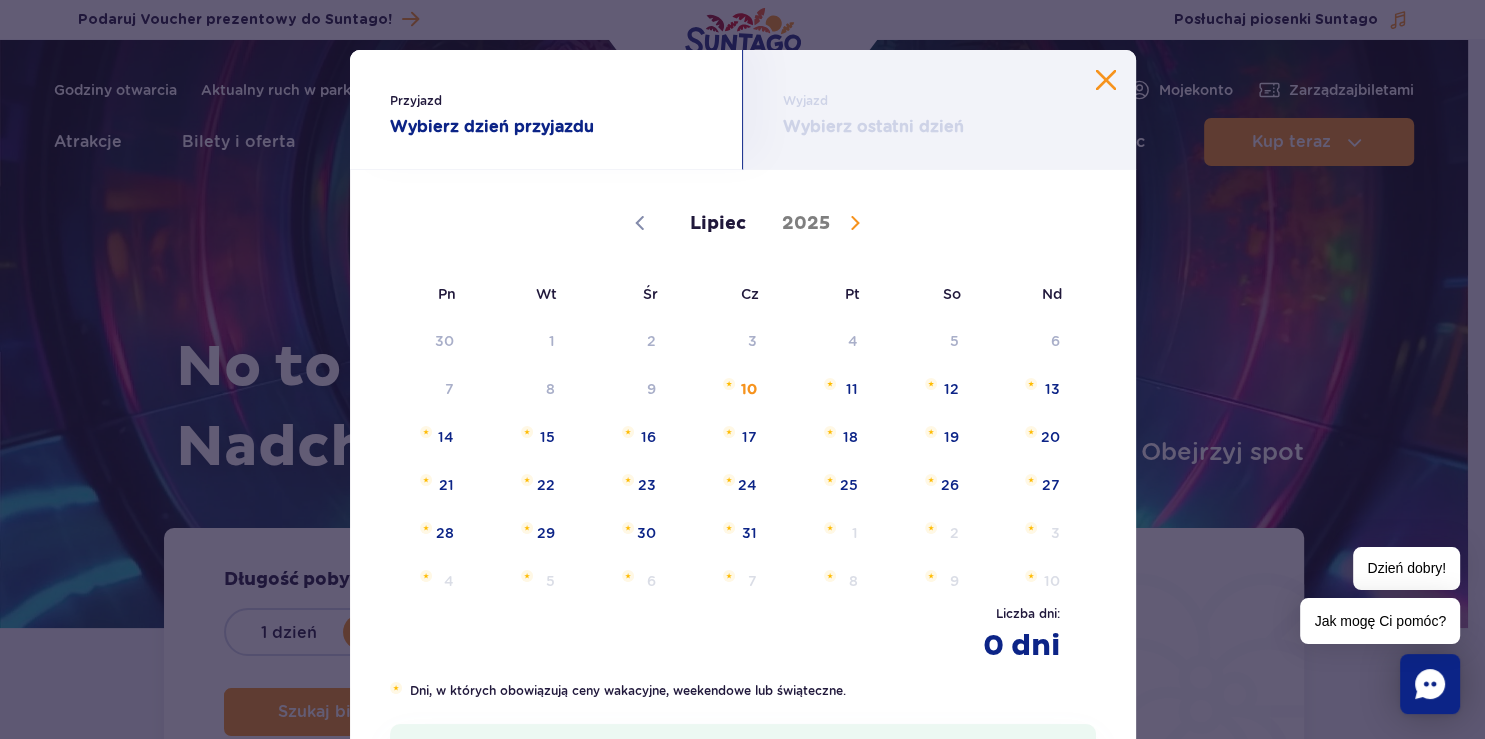 click 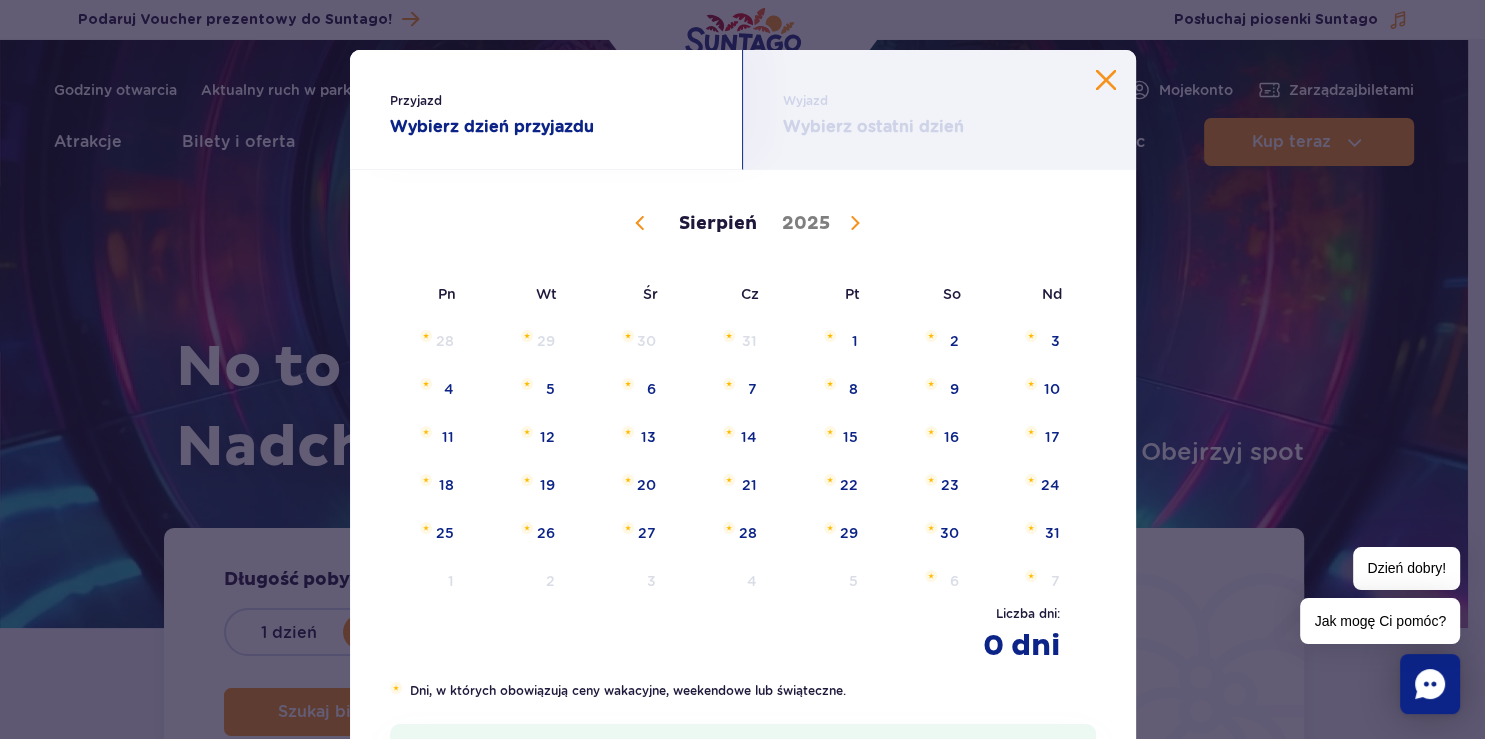 click 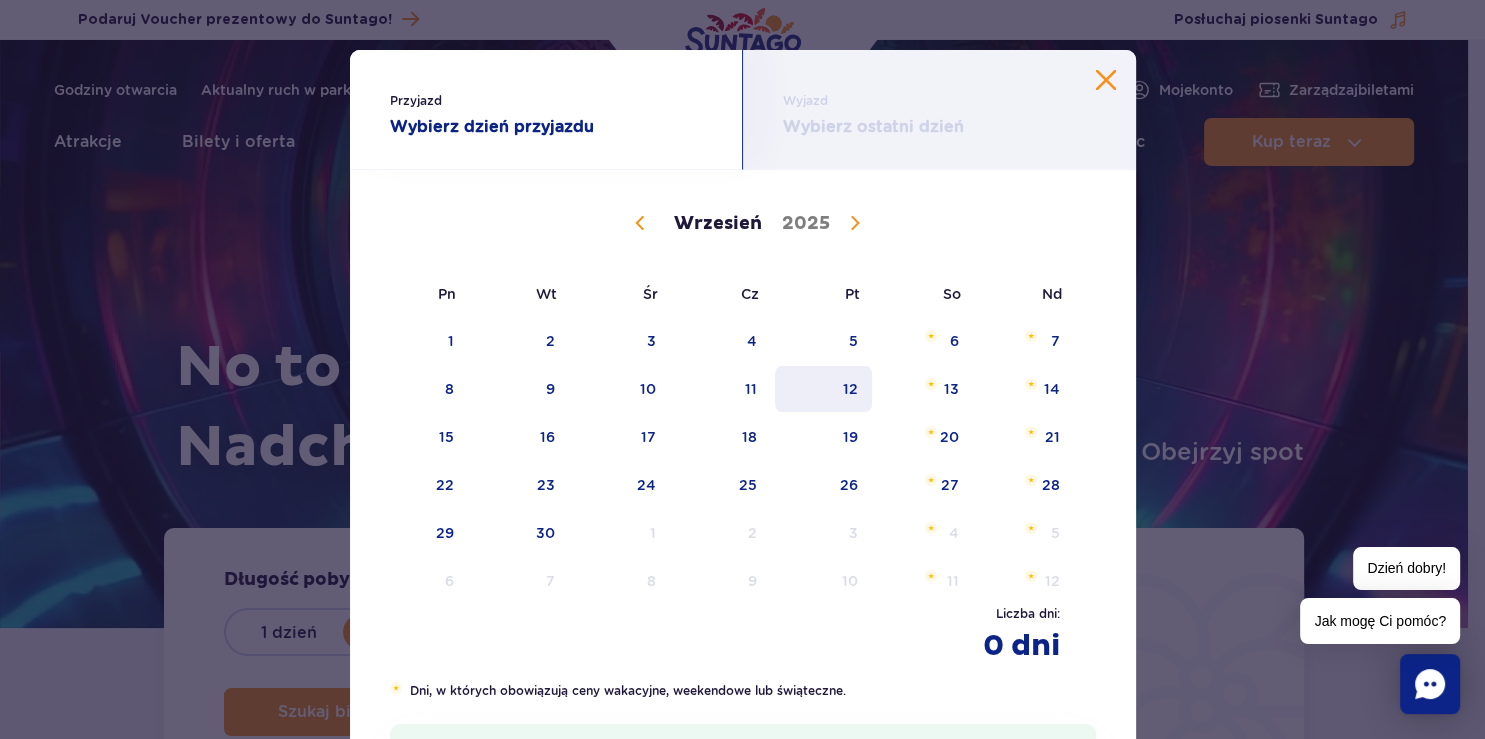 click on "12" at bounding box center [823, 389] 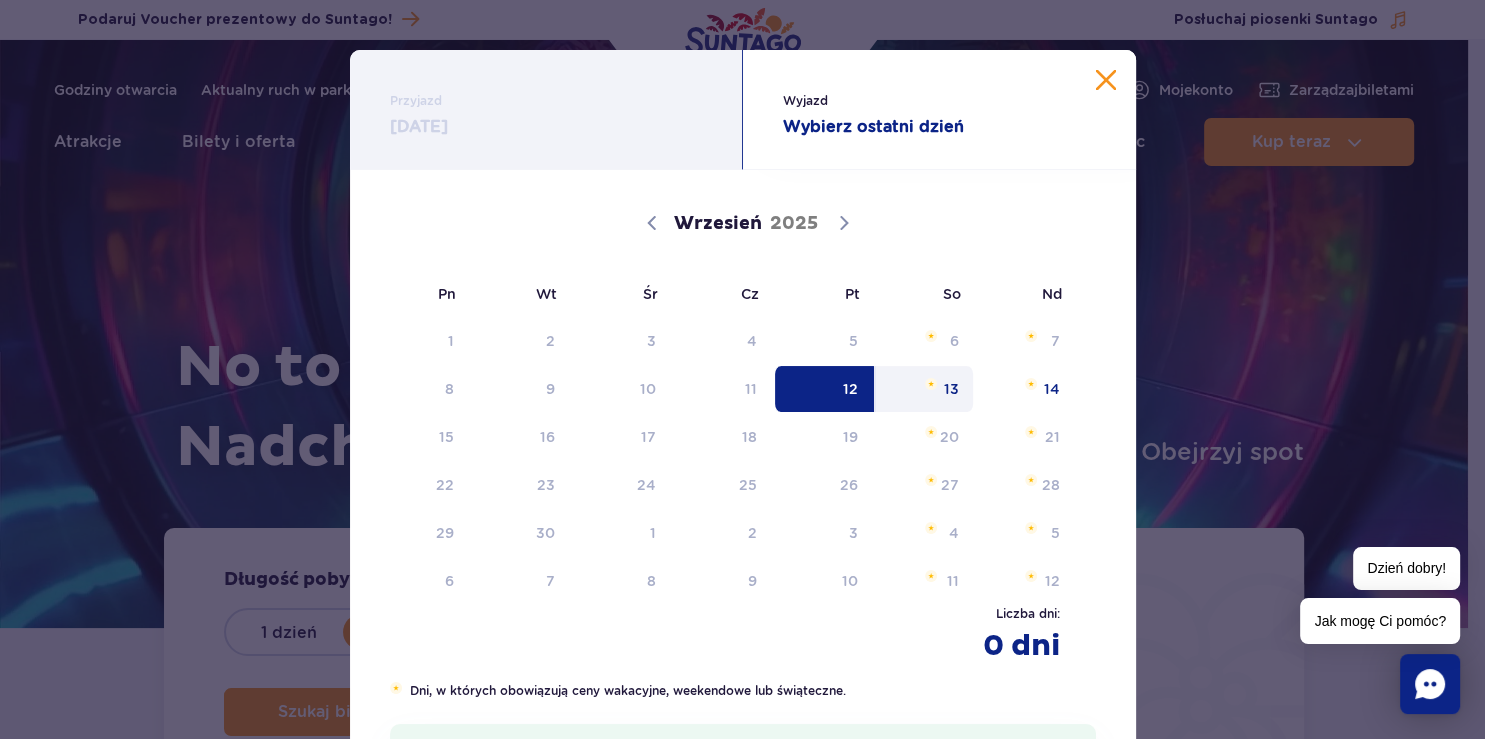 click on "13" at bounding box center (924, 389) 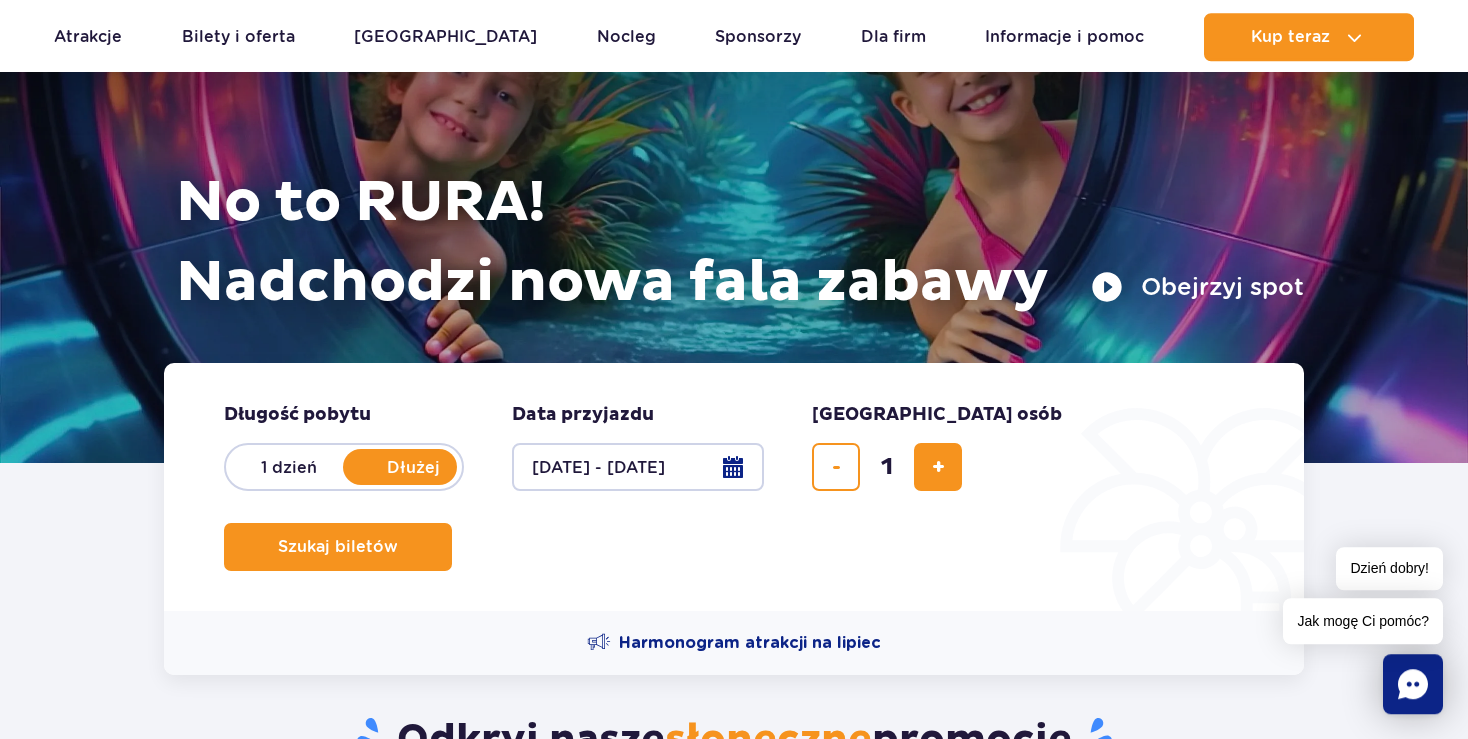 scroll, scrollTop: 229, scrollLeft: 0, axis: vertical 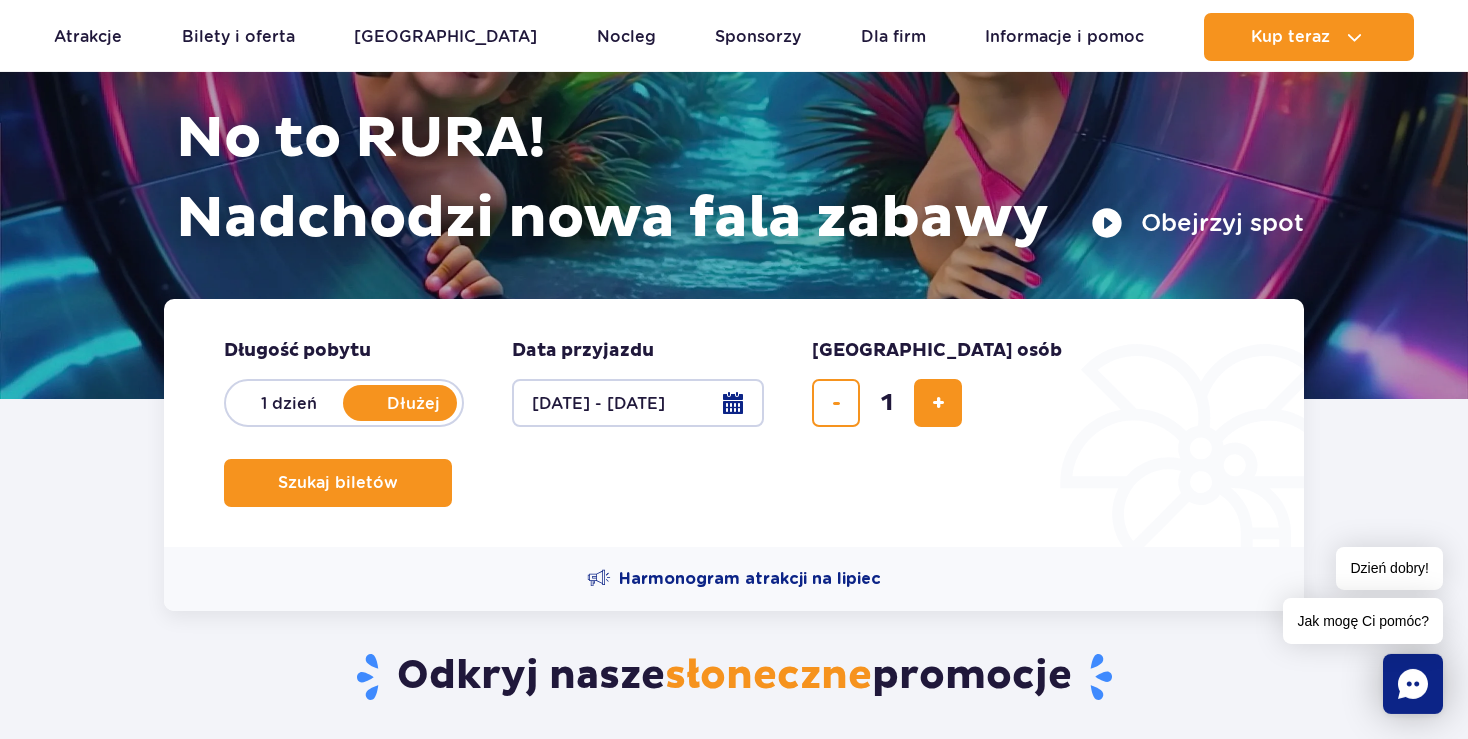 click on "12.09.25 - 13.09.25" at bounding box center (638, 403) 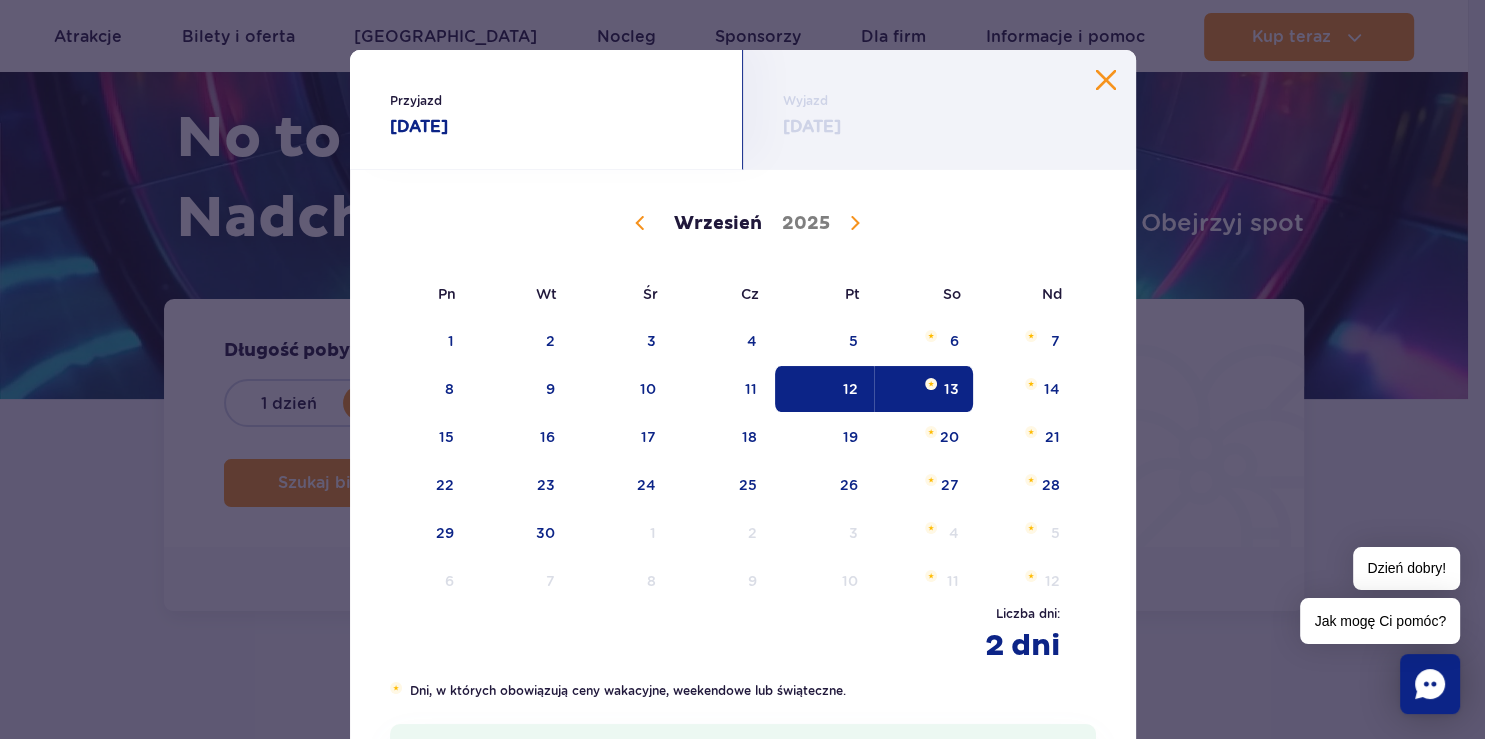 click 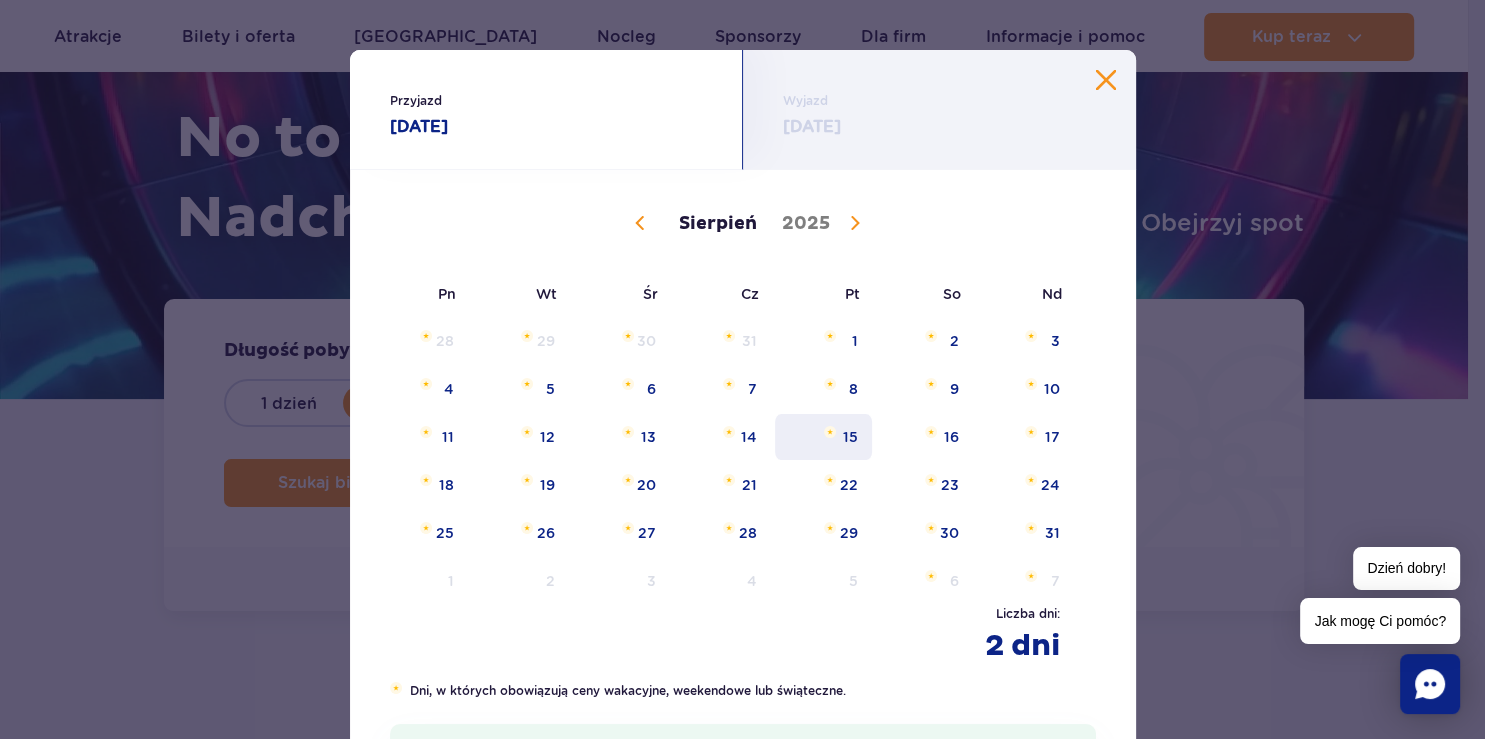 click on "15" at bounding box center (823, 437) 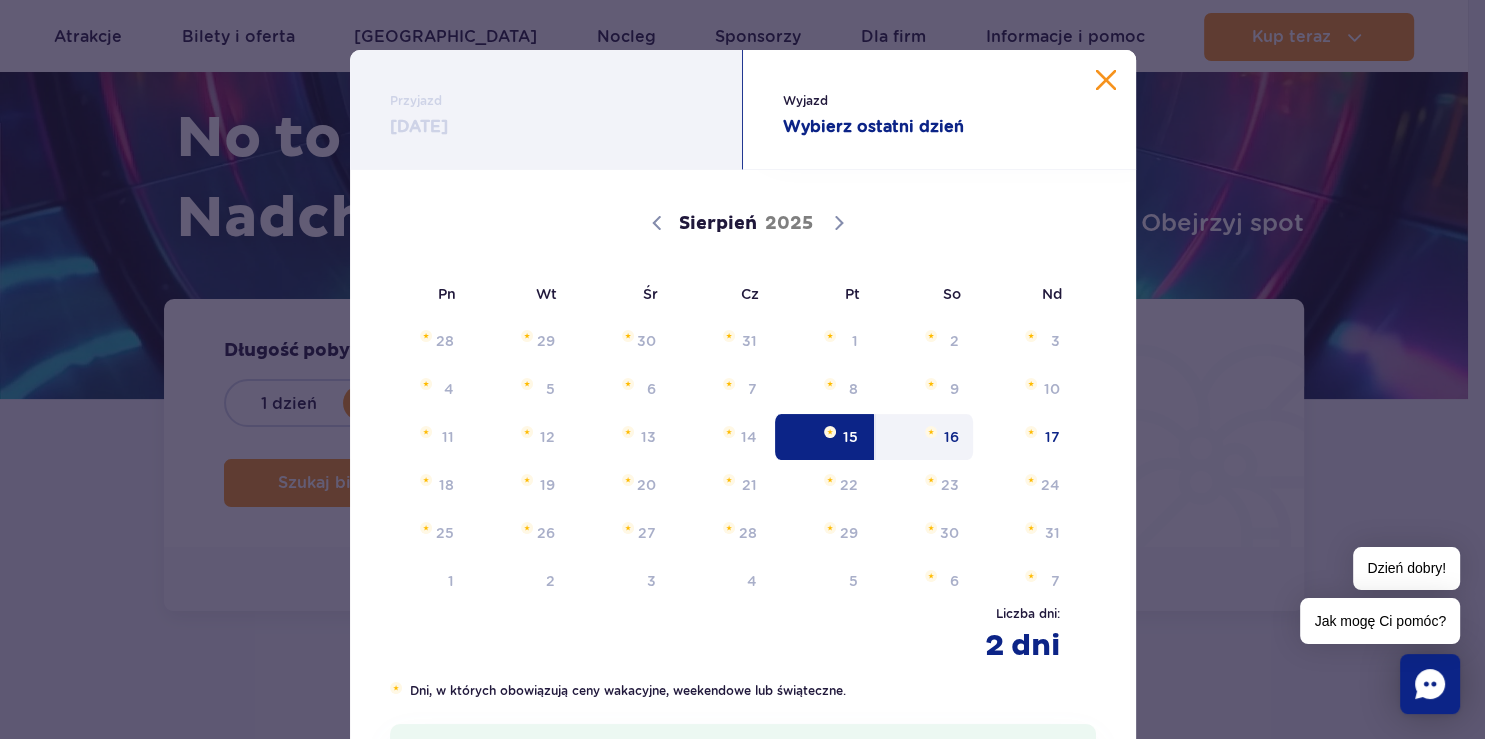 click on "16" at bounding box center (924, 437) 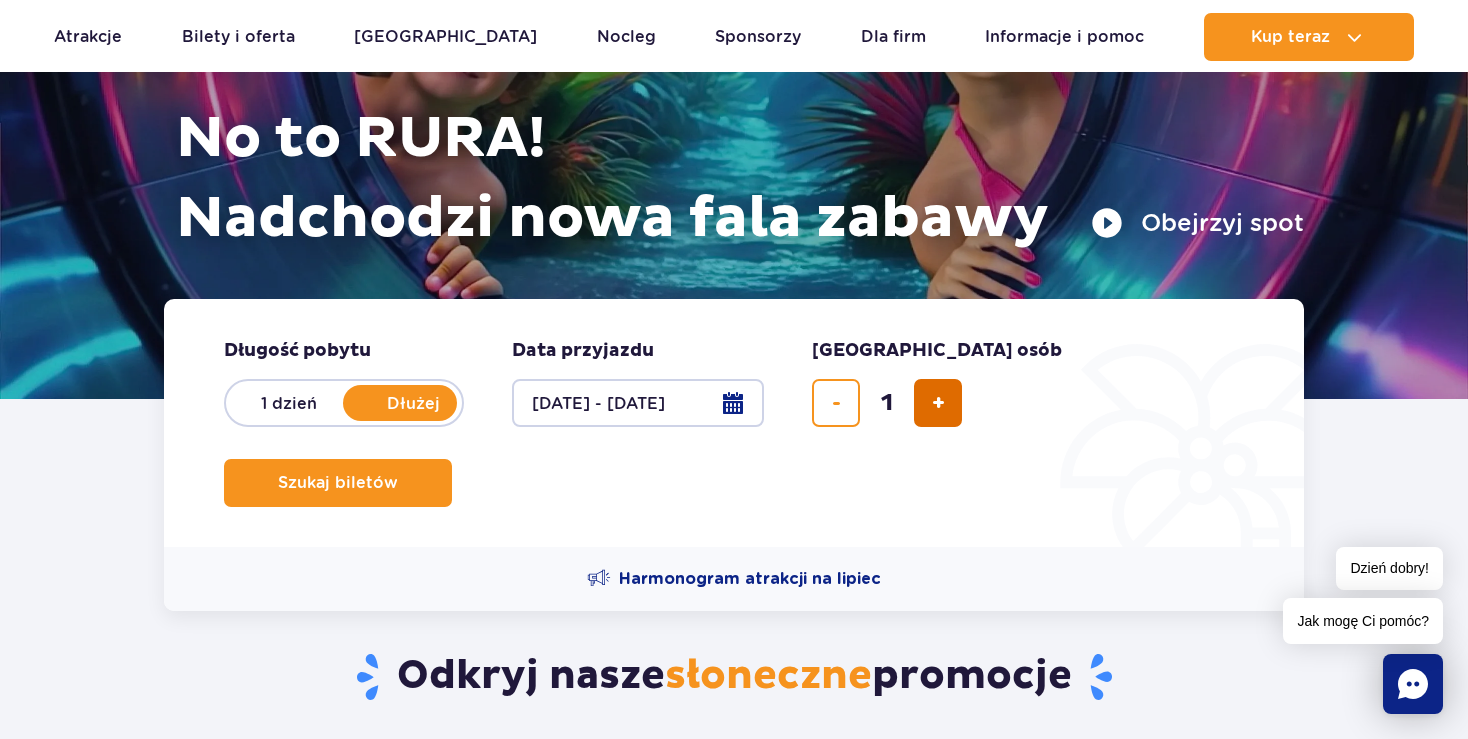 click at bounding box center [938, 403] 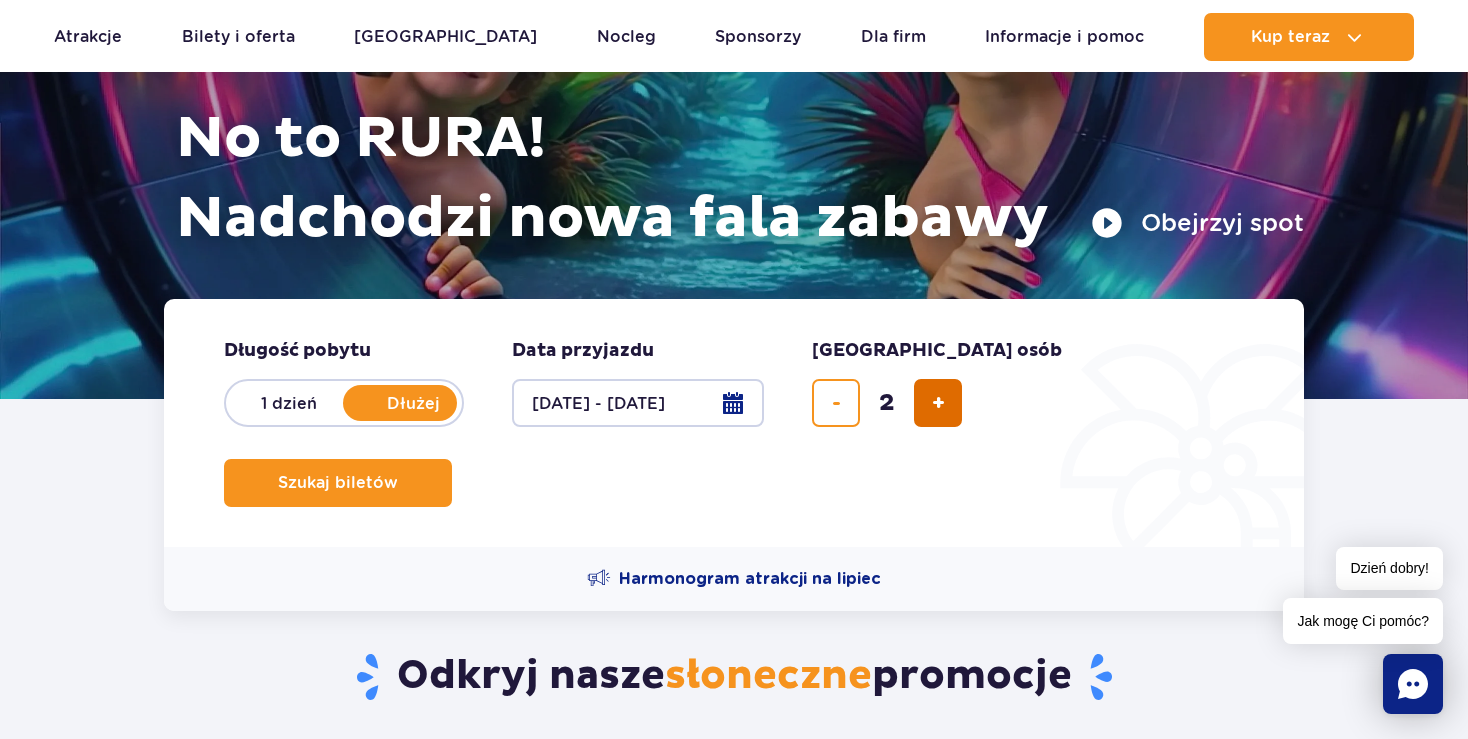 click at bounding box center (938, 403) 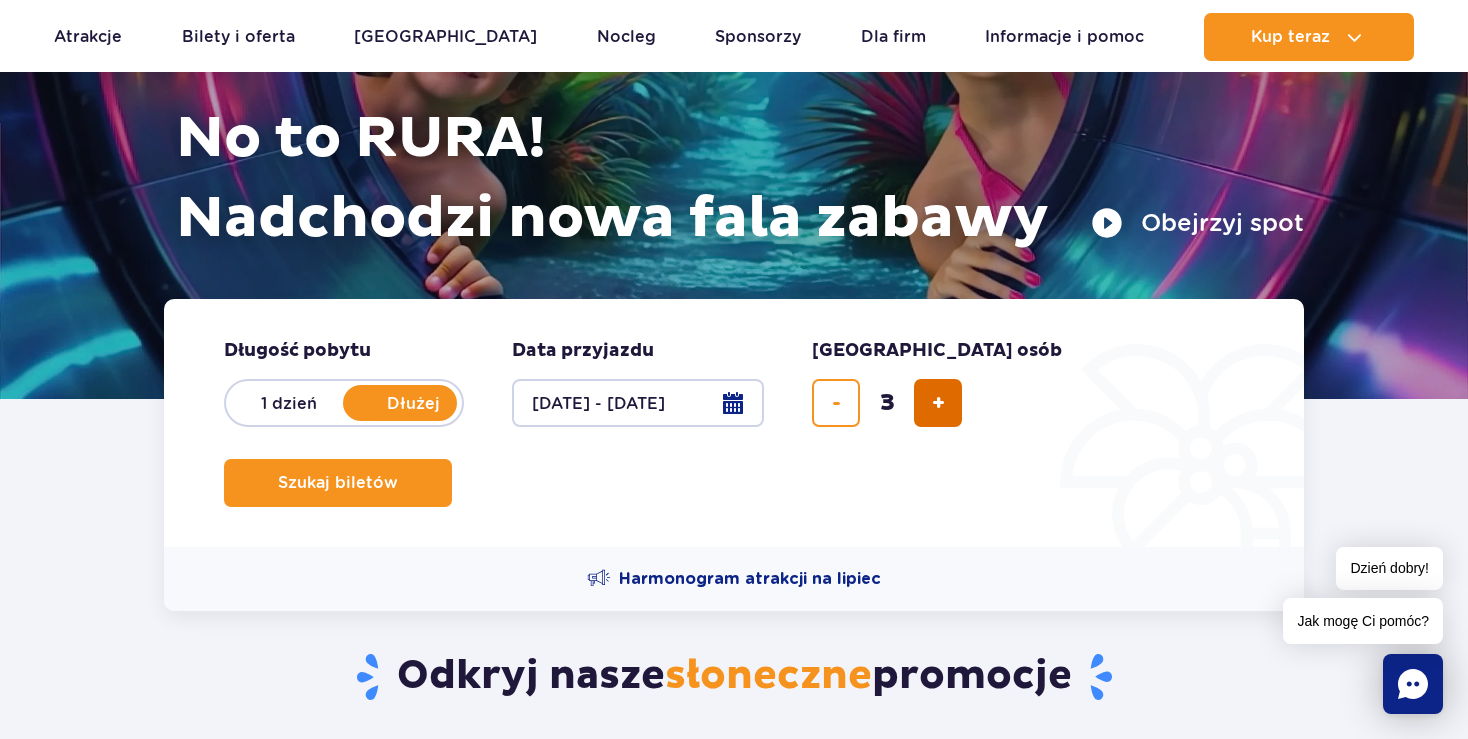 click at bounding box center (938, 403) 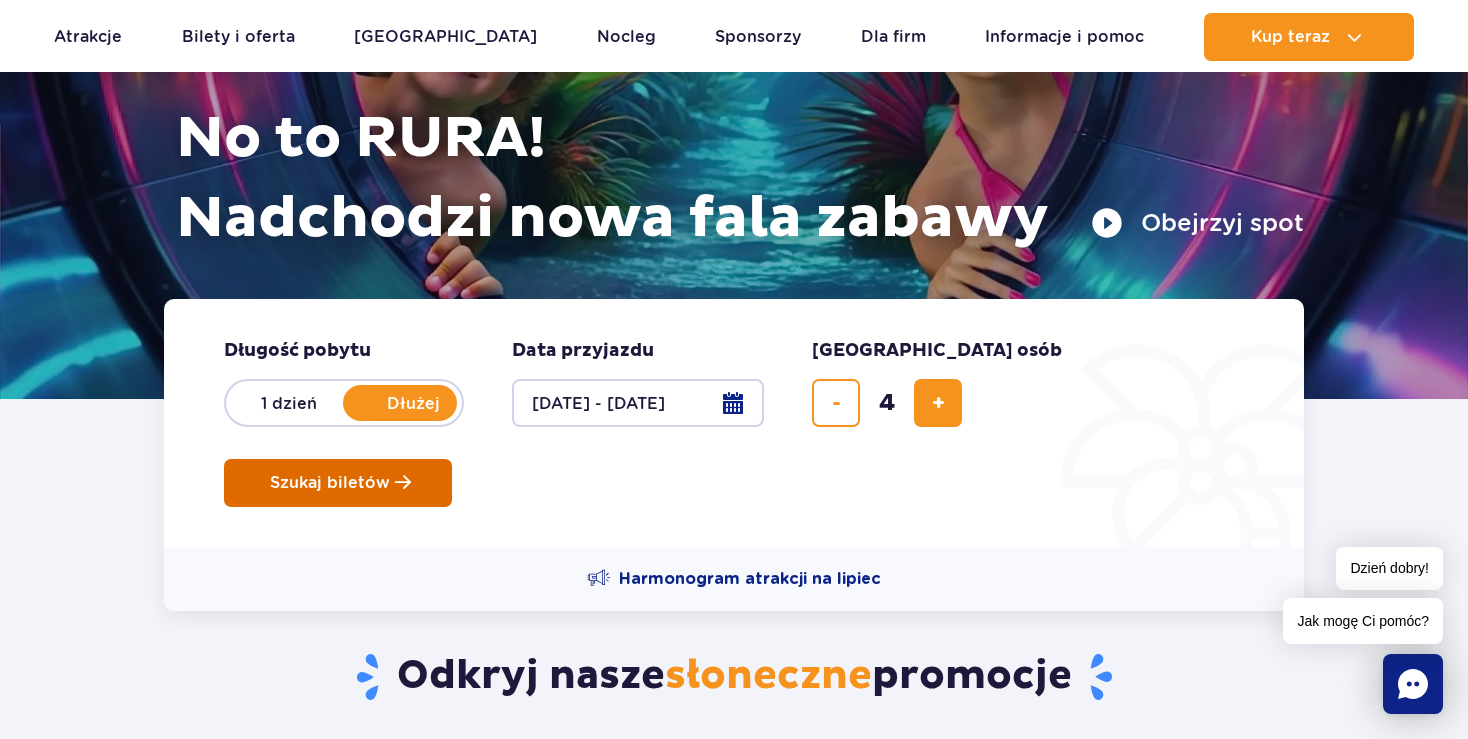 click on "Szukaj biletów" at bounding box center [330, 483] 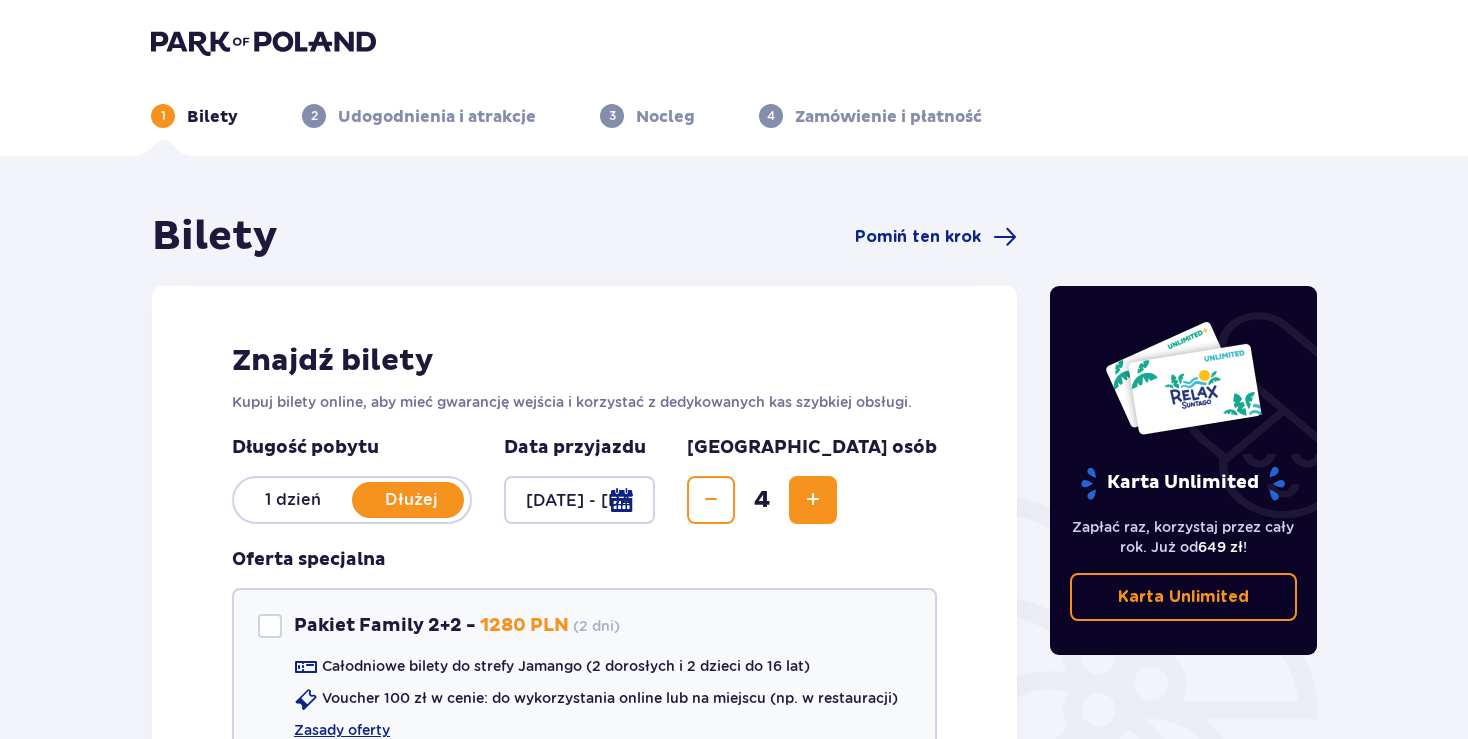 scroll, scrollTop: 0, scrollLeft: 0, axis: both 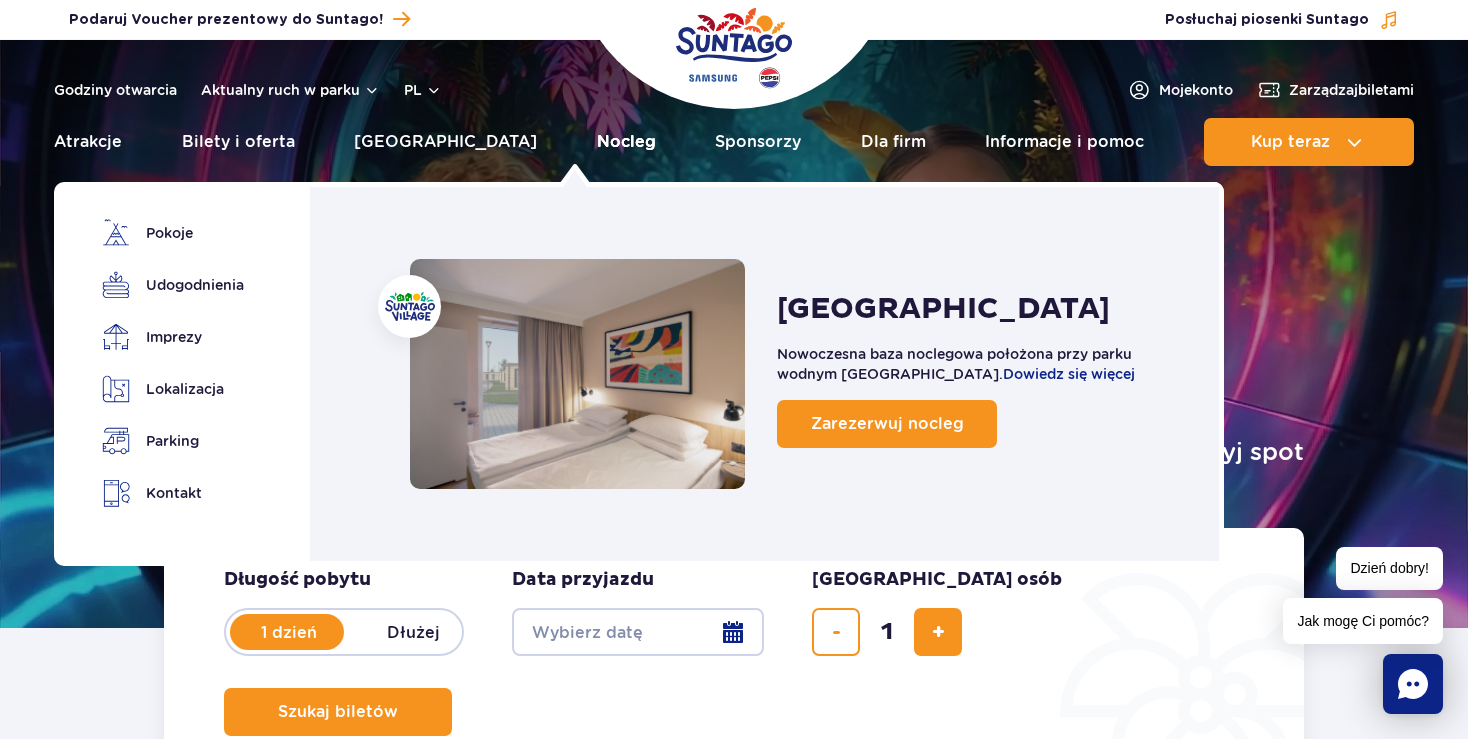 click on "Nocleg" at bounding box center (626, 142) 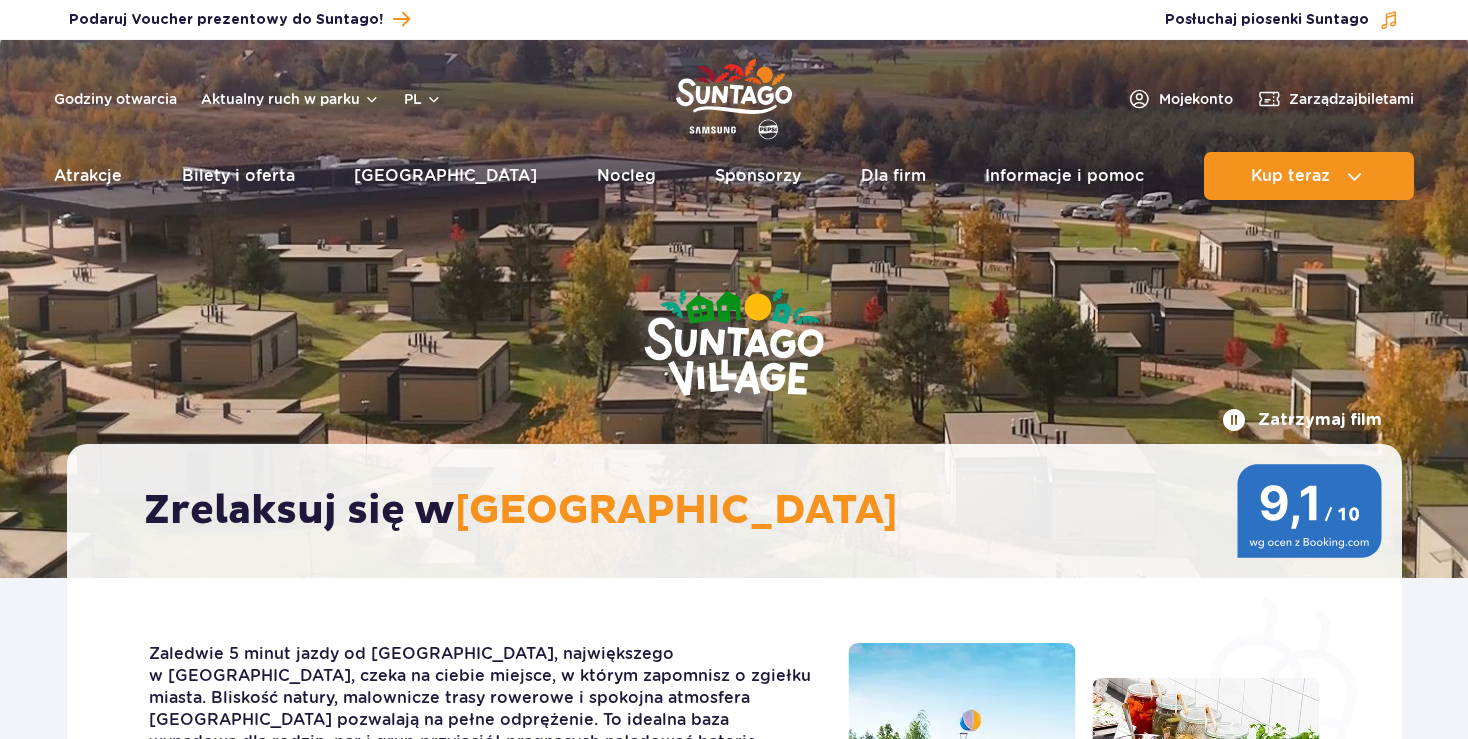 scroll, scrollTop: 0, scrollLeft: 0, axis: both 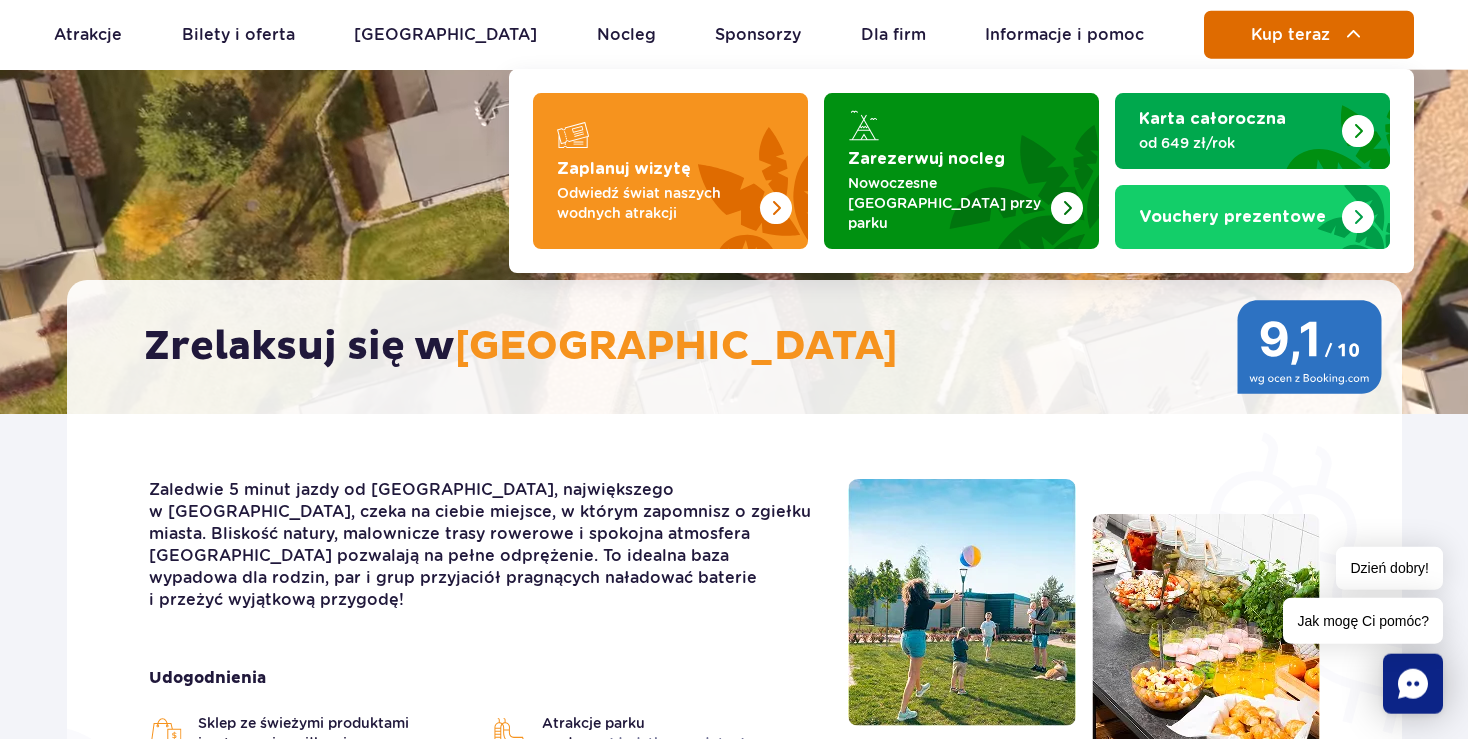 click on "Kup teraz" at bounding box center (1309, 35) 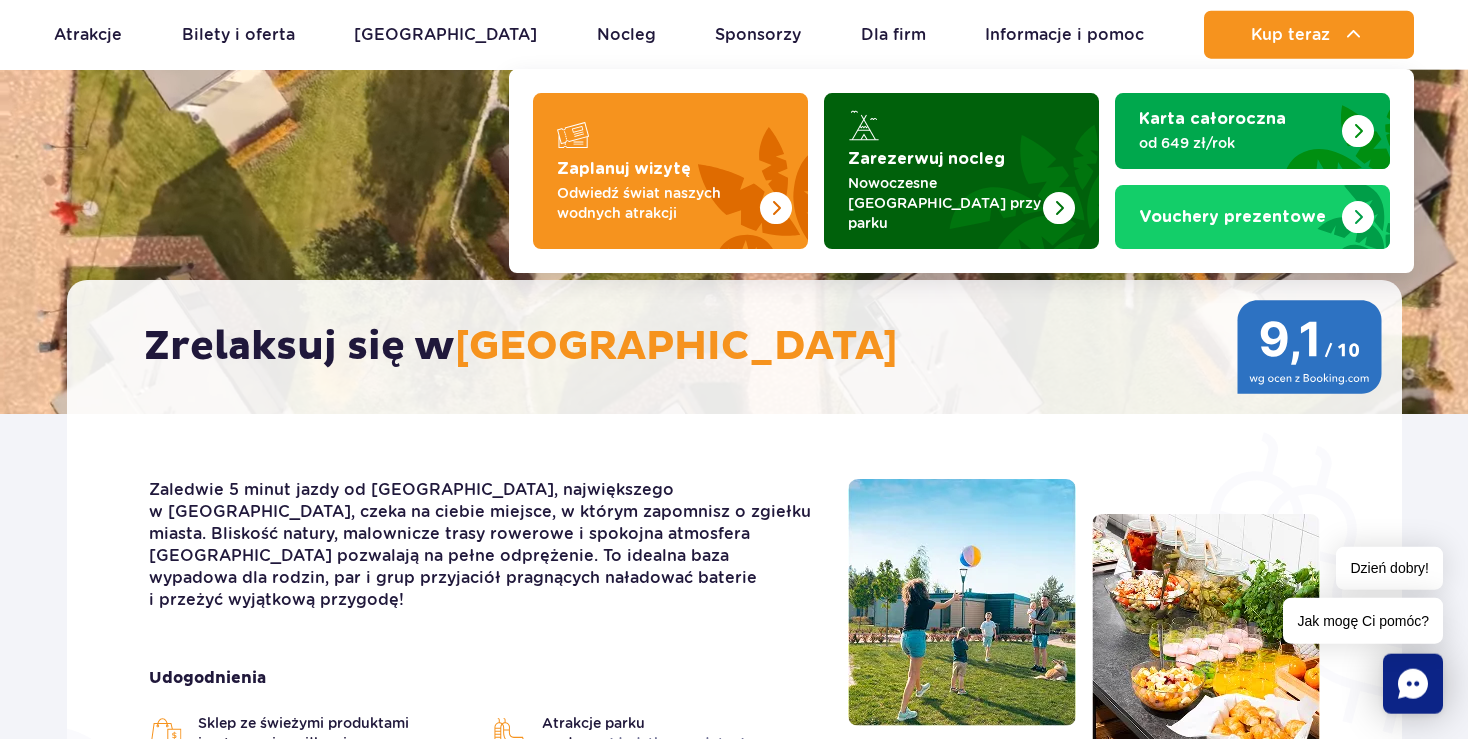 click at bounding box center [1059, 209] 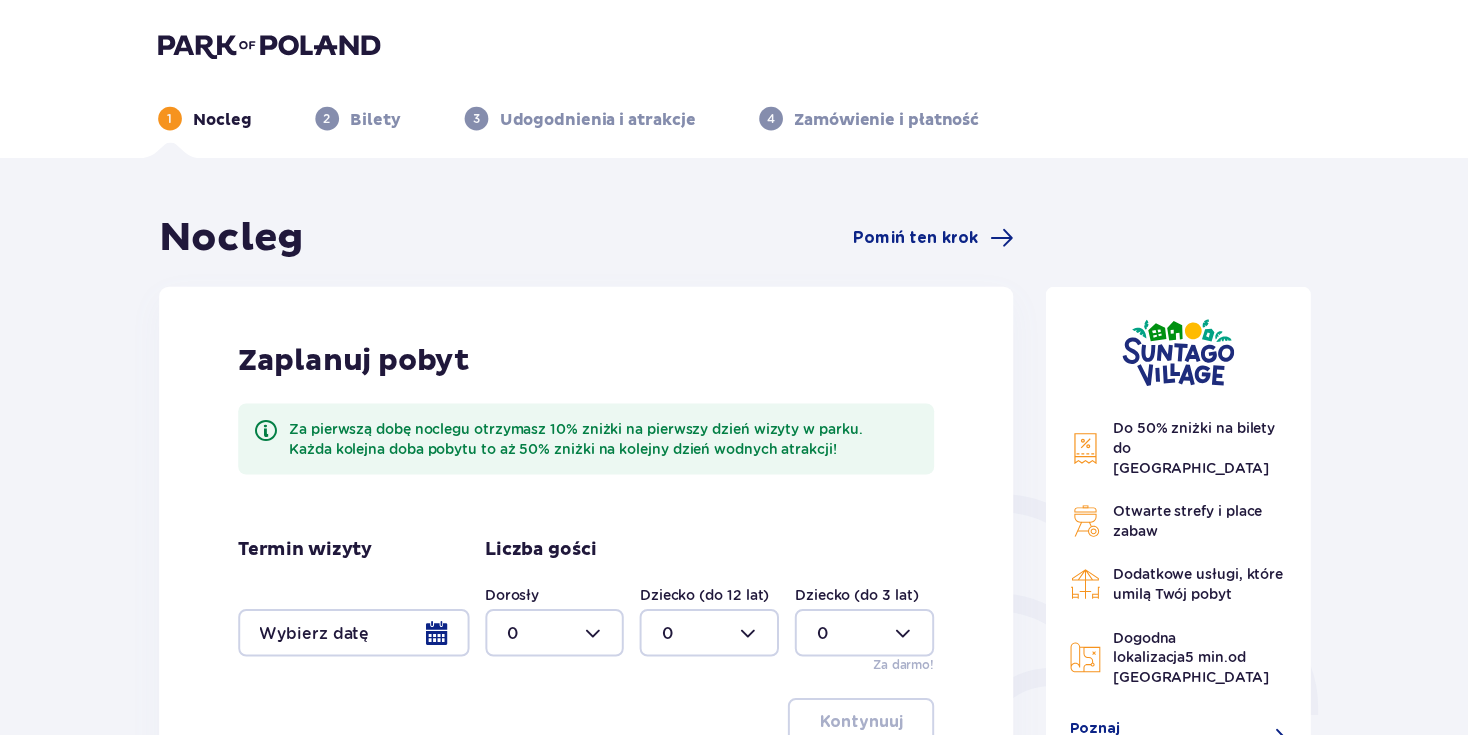 scroll, scrollTop: 0, scrollLeft: 0, axis: both 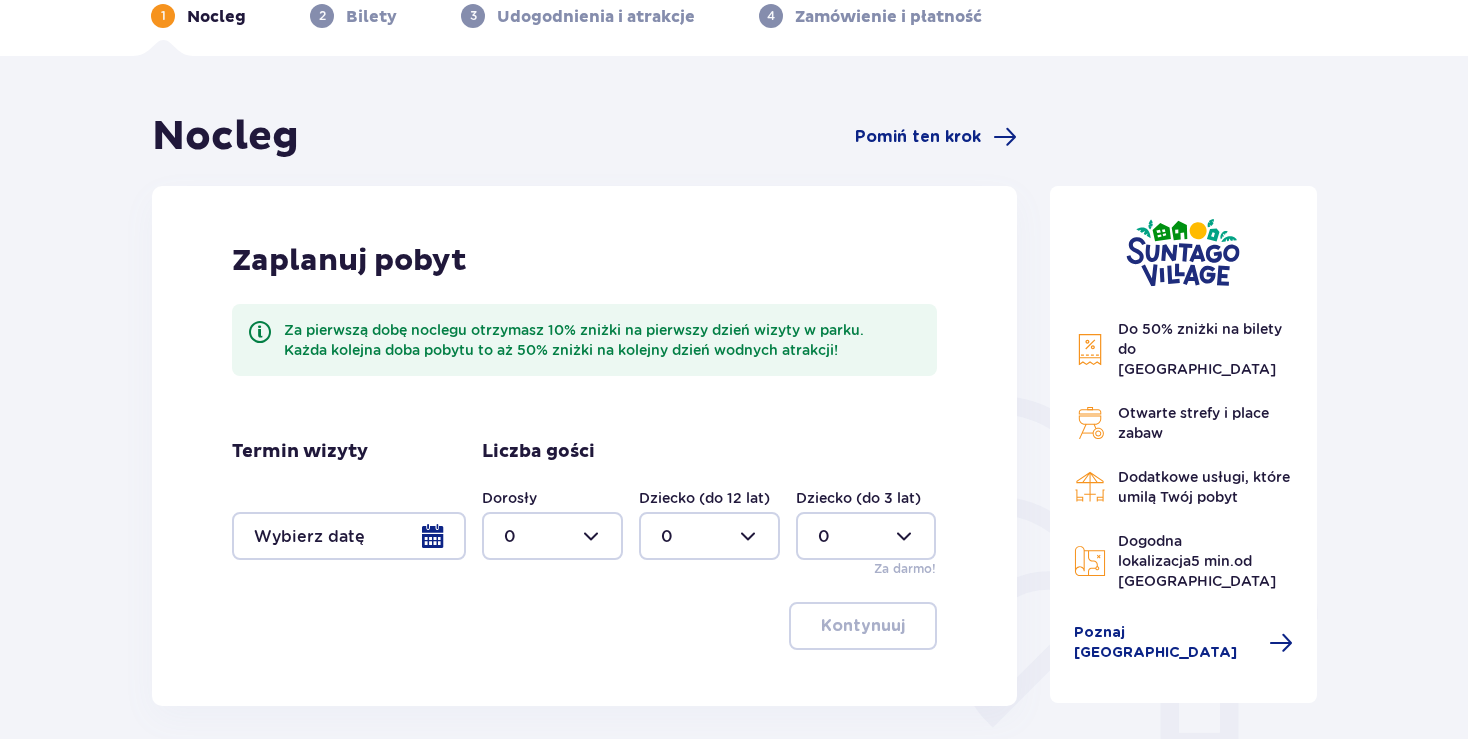 click at bounding box center (349, 536) 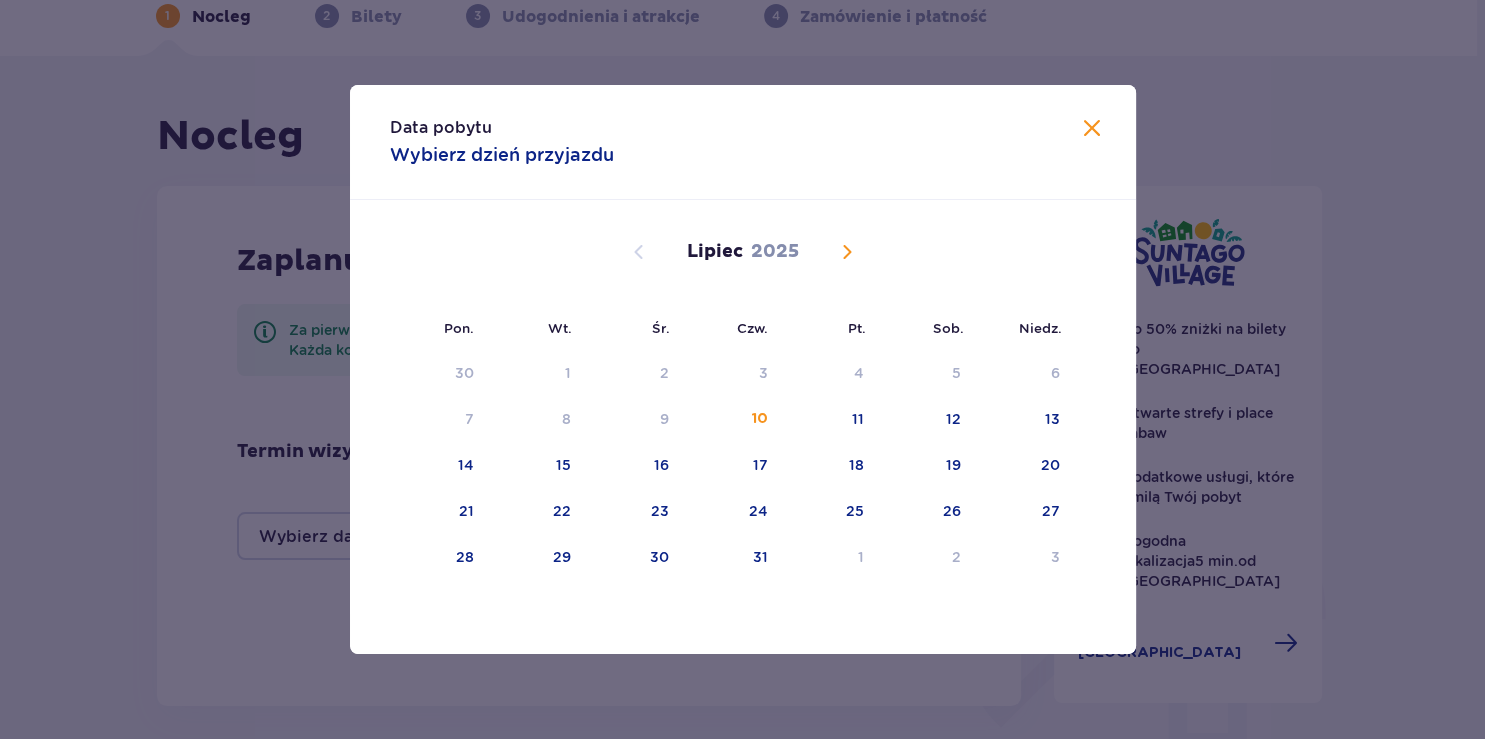 click at bounding box center [847, 252] 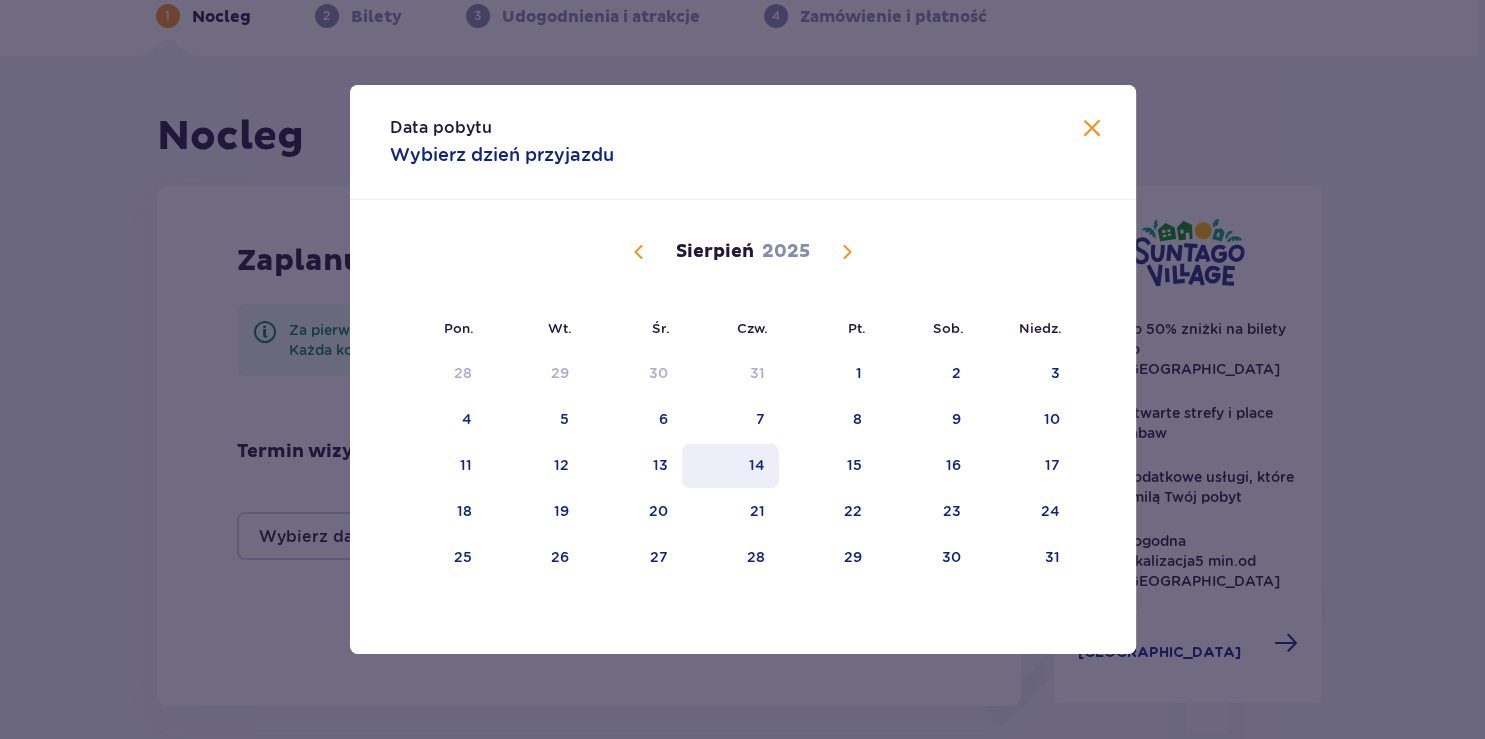 click on "14" at bounding box center (730, 466) 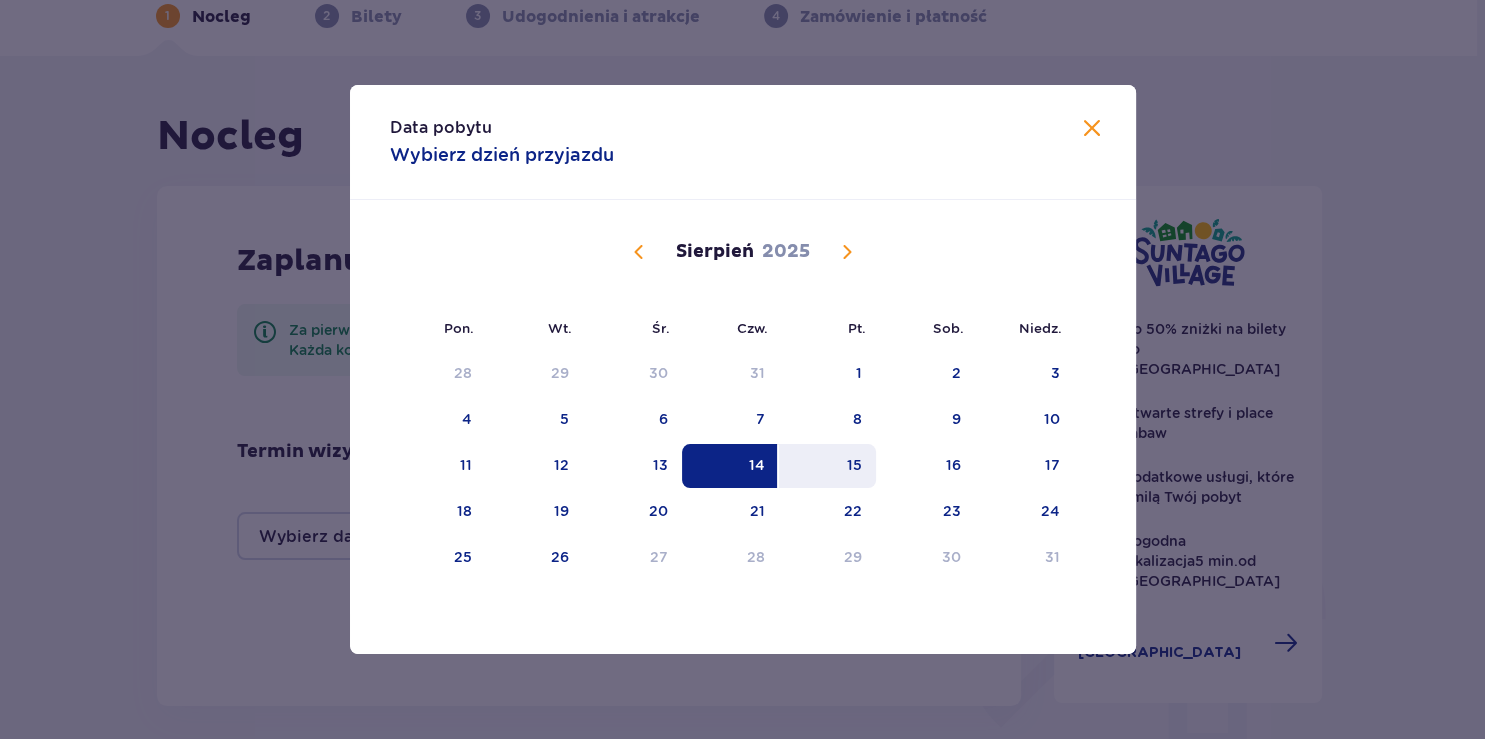 click on "15" at bounding box center (827, 466) 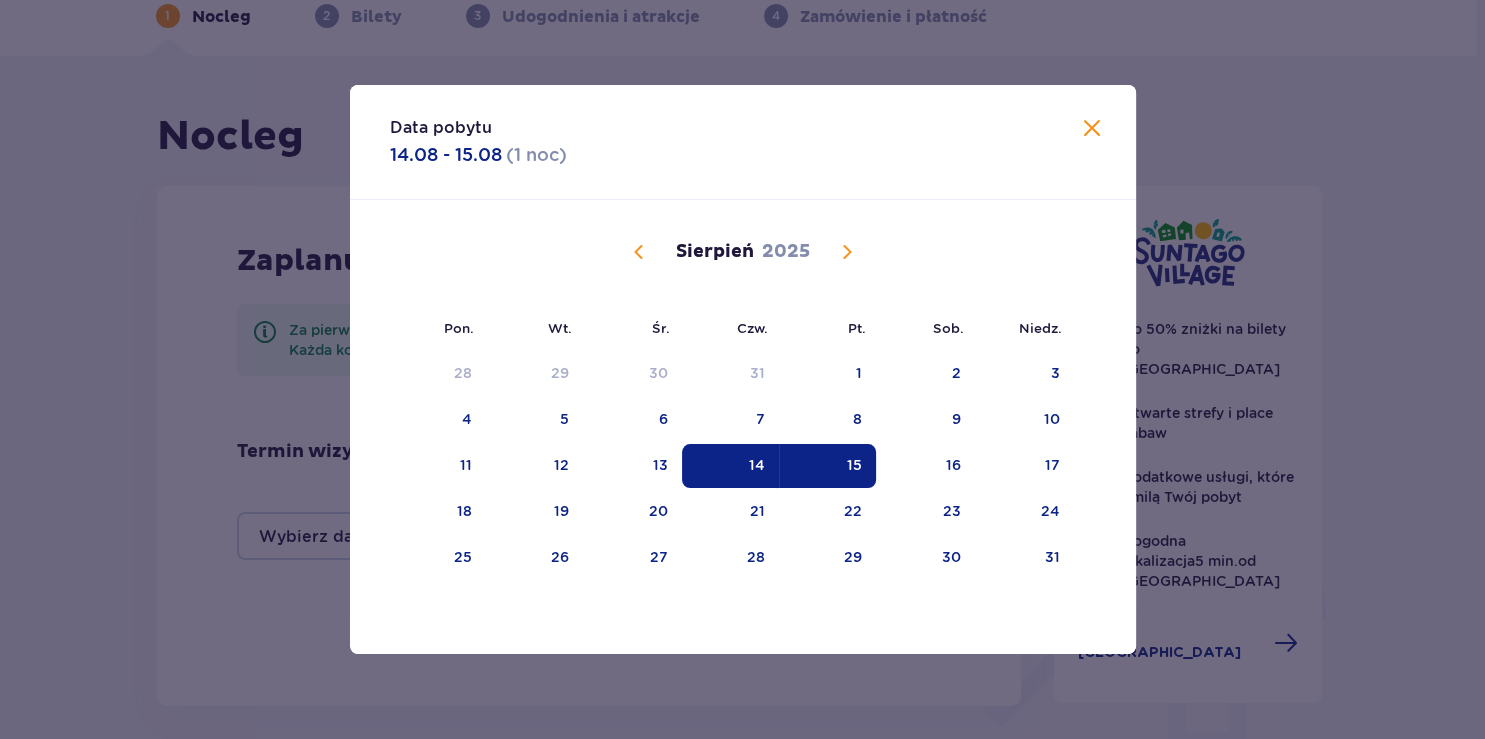 type on "[DATE] - [DATE]" 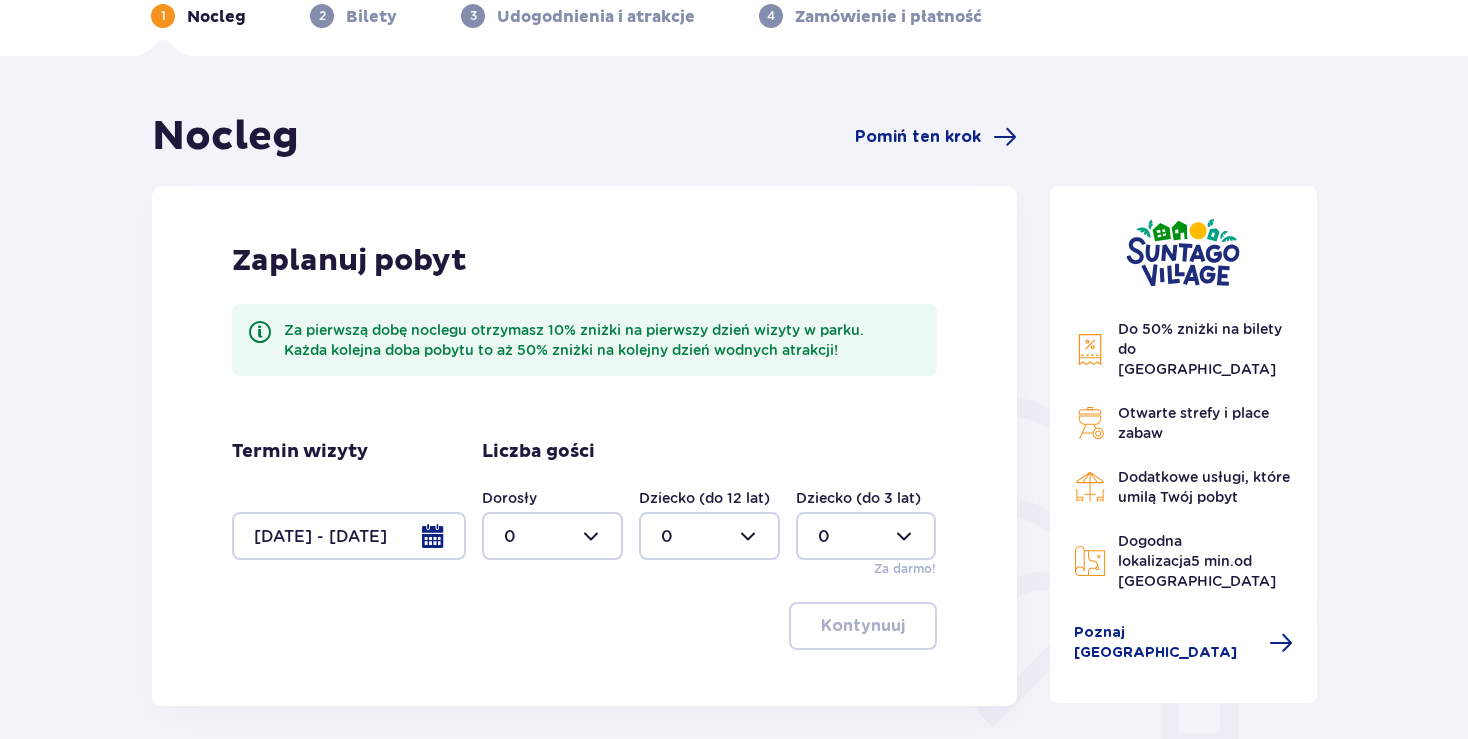 click at bounding box center [552, 536] 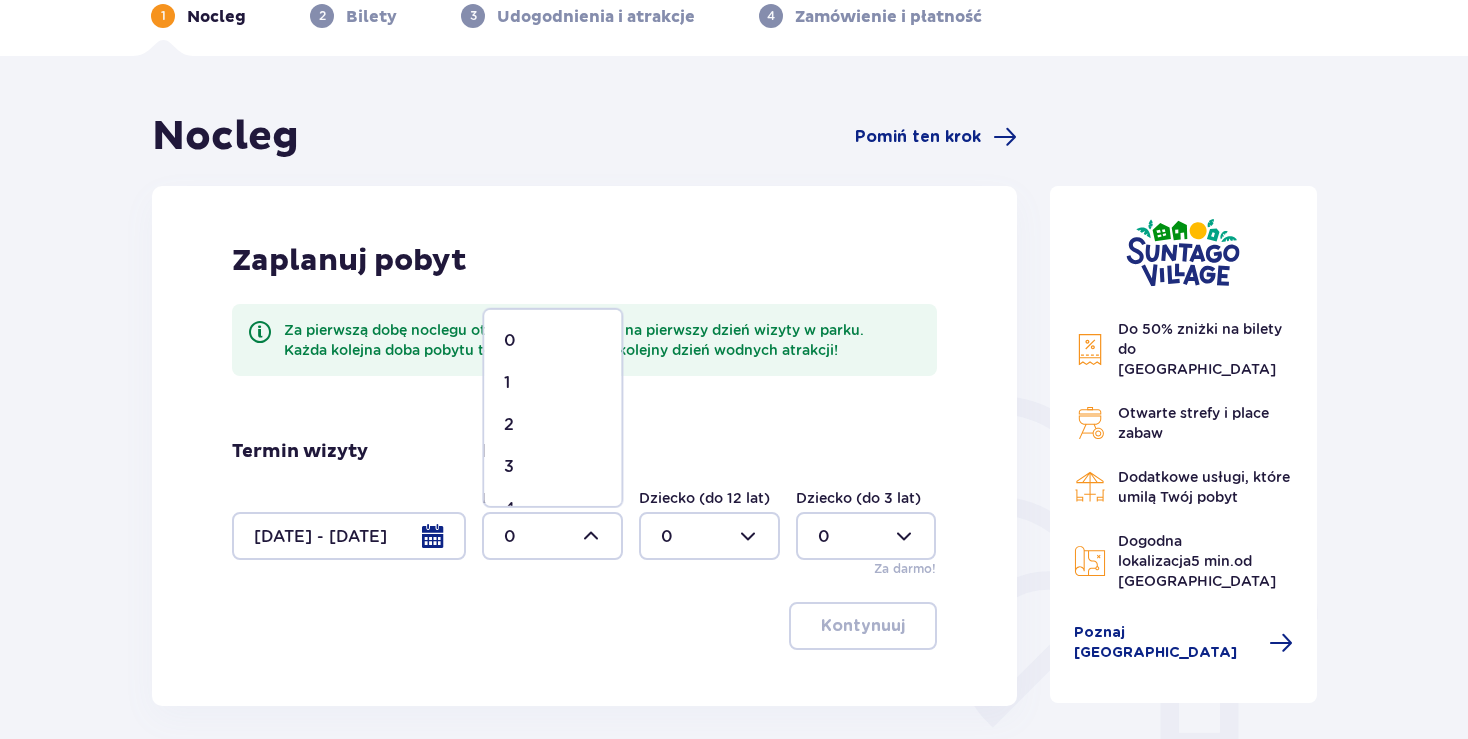 click on "2" at bounding box center [552, 425] 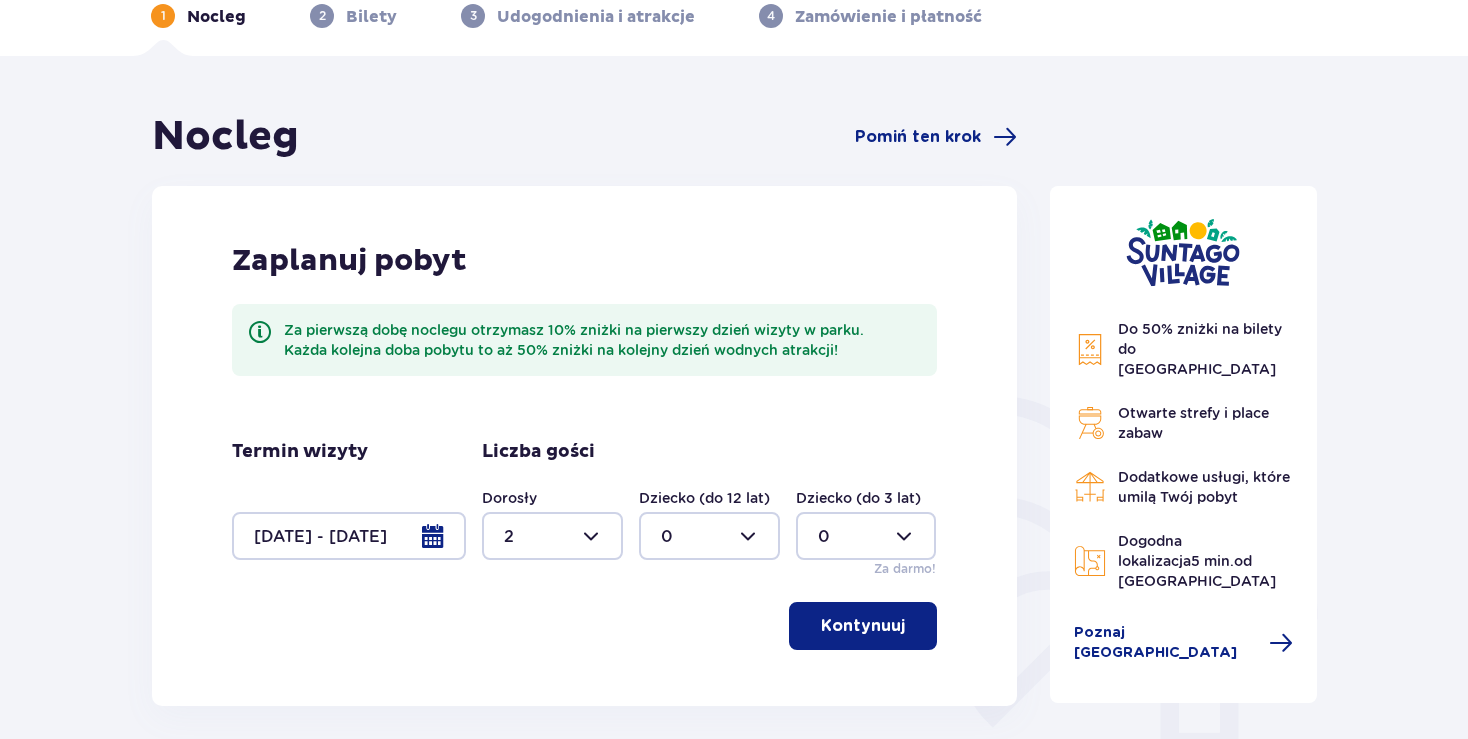 click at bounding box center (709, 536) 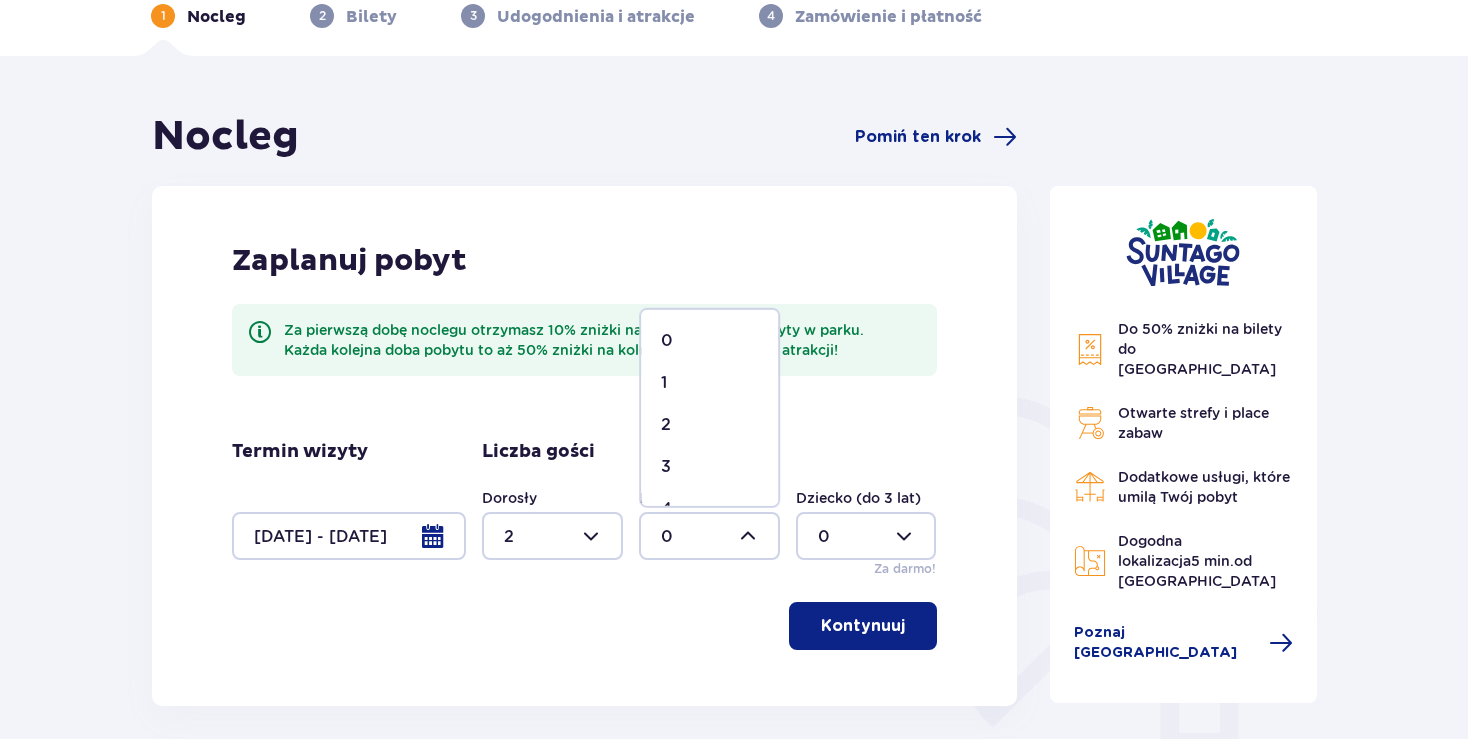 click on "2" at bounding box center [709, 425] 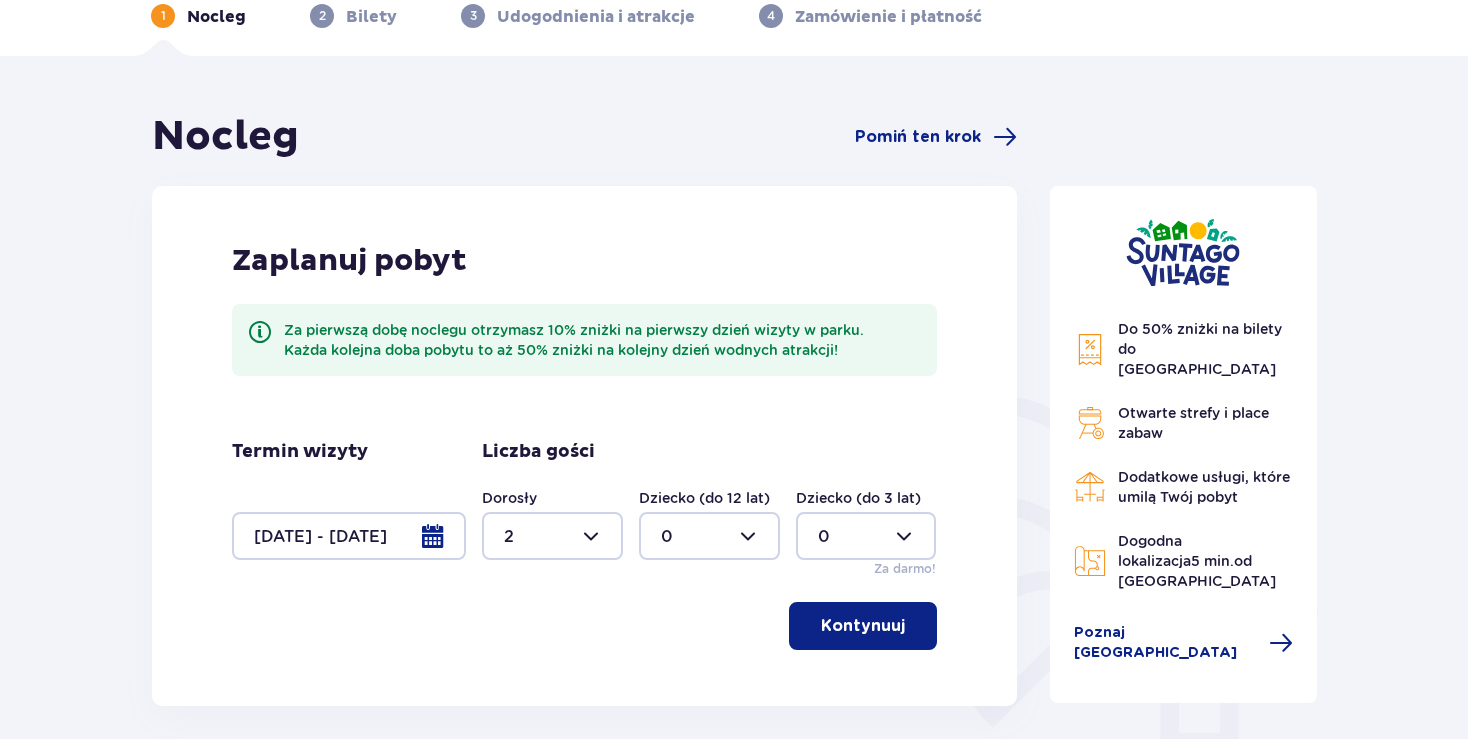 type on "2" 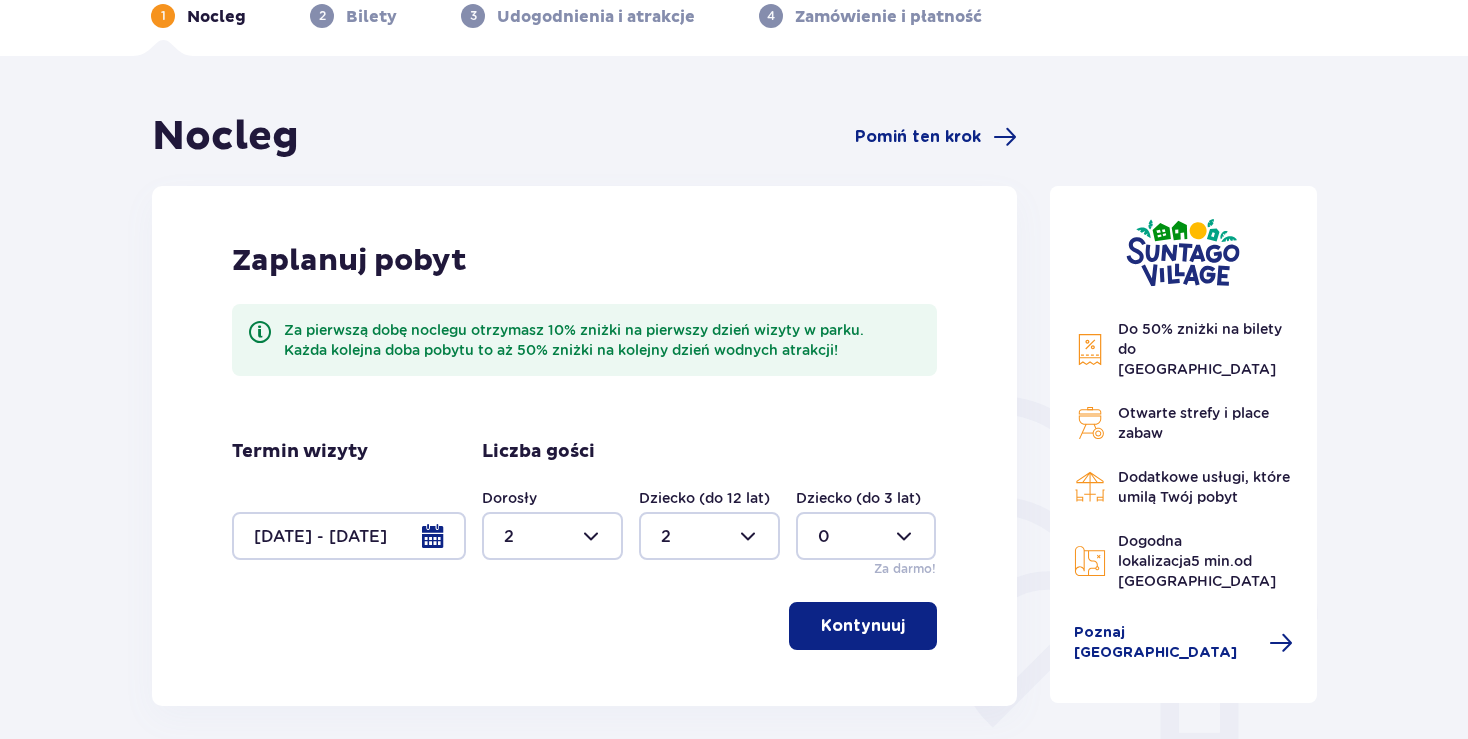 click on "Kontynuuj" at bounding box center [863, 626] 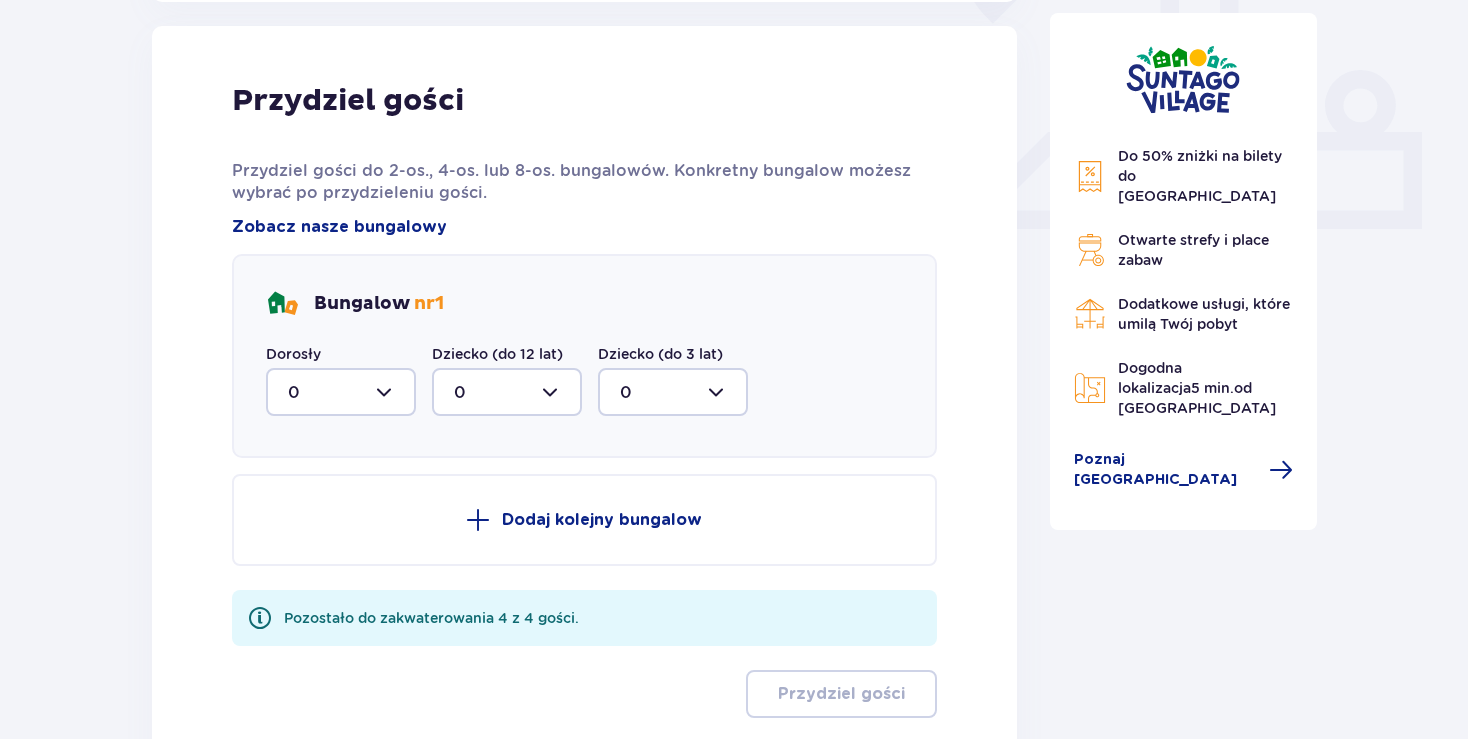 scroll, scrollTop: 806, scrollLeft: 0, axis: vertical 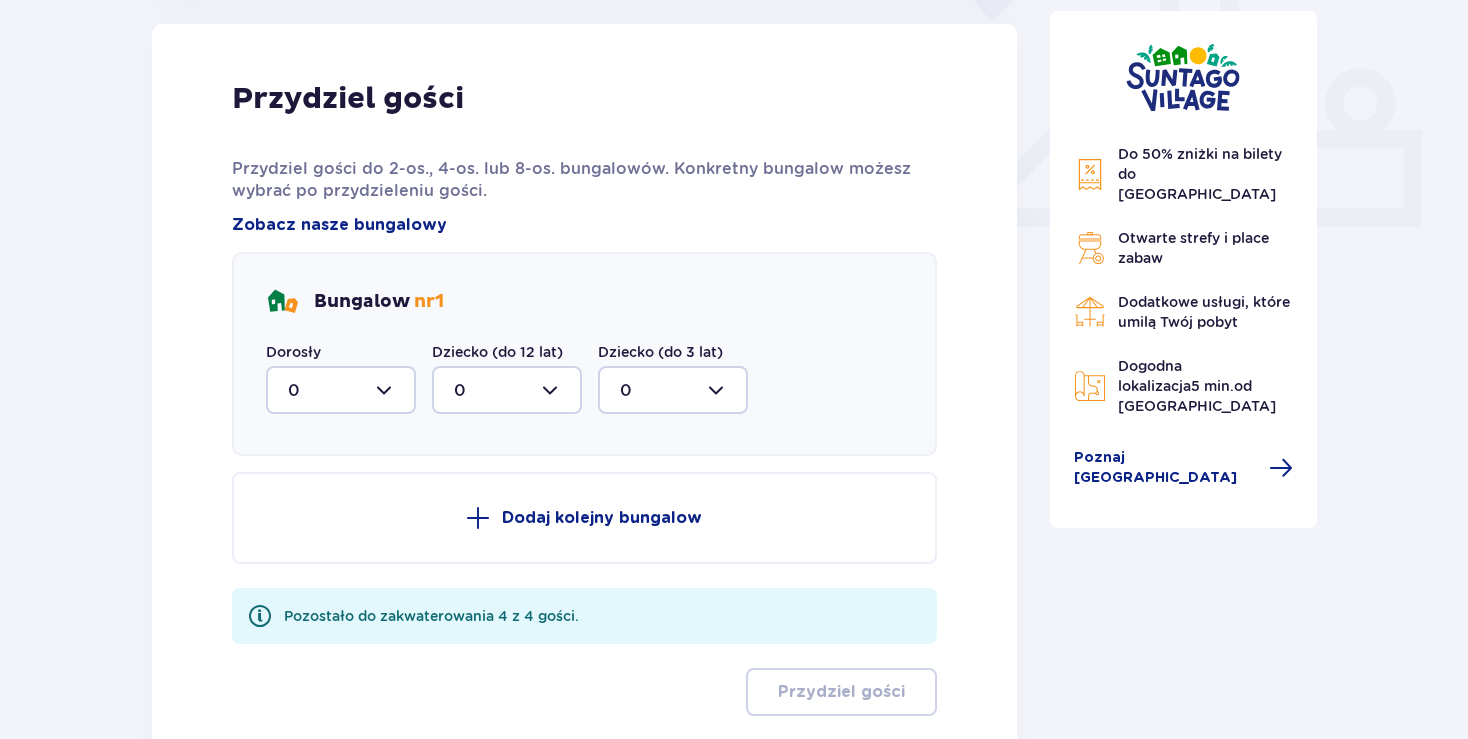 click at bounding box center [341, 390] 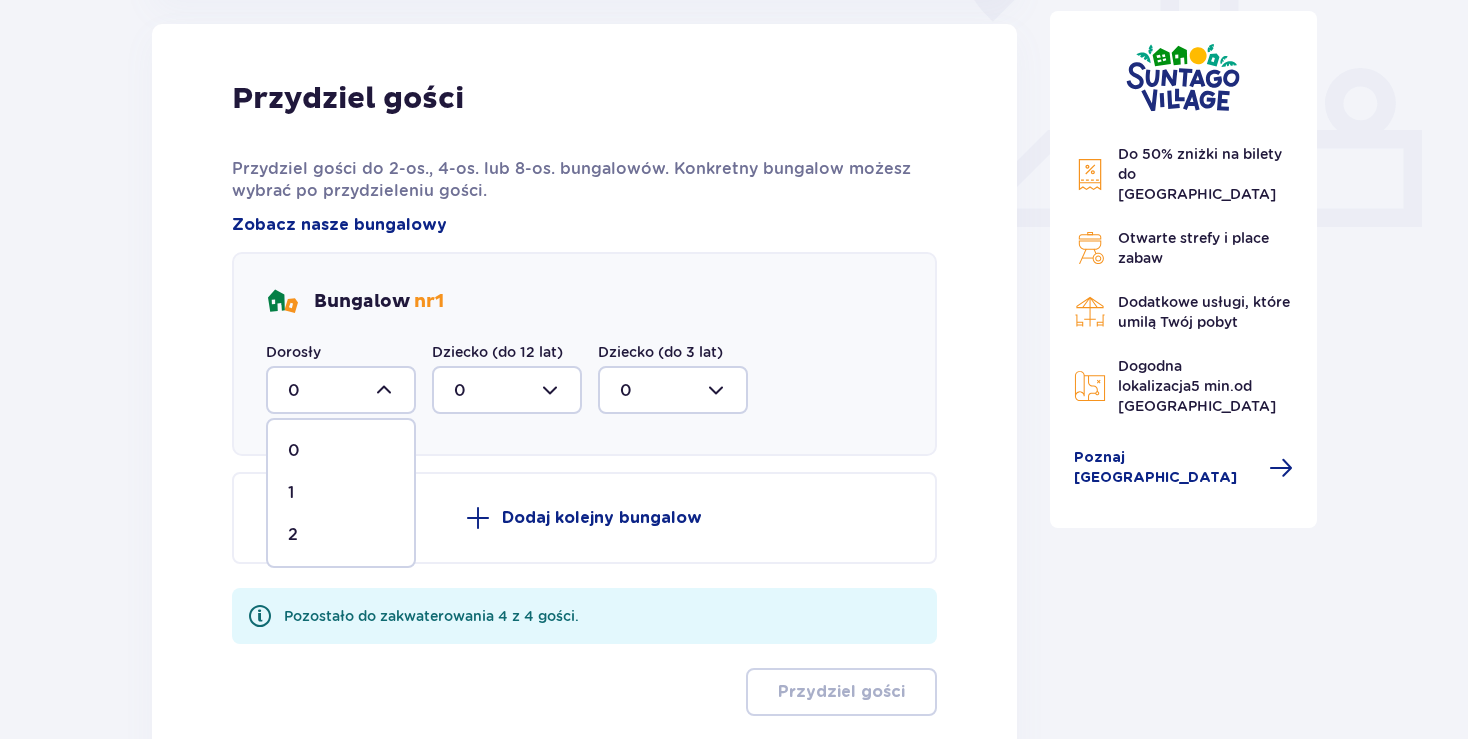 click on "2" at bounding box center [341, 535] 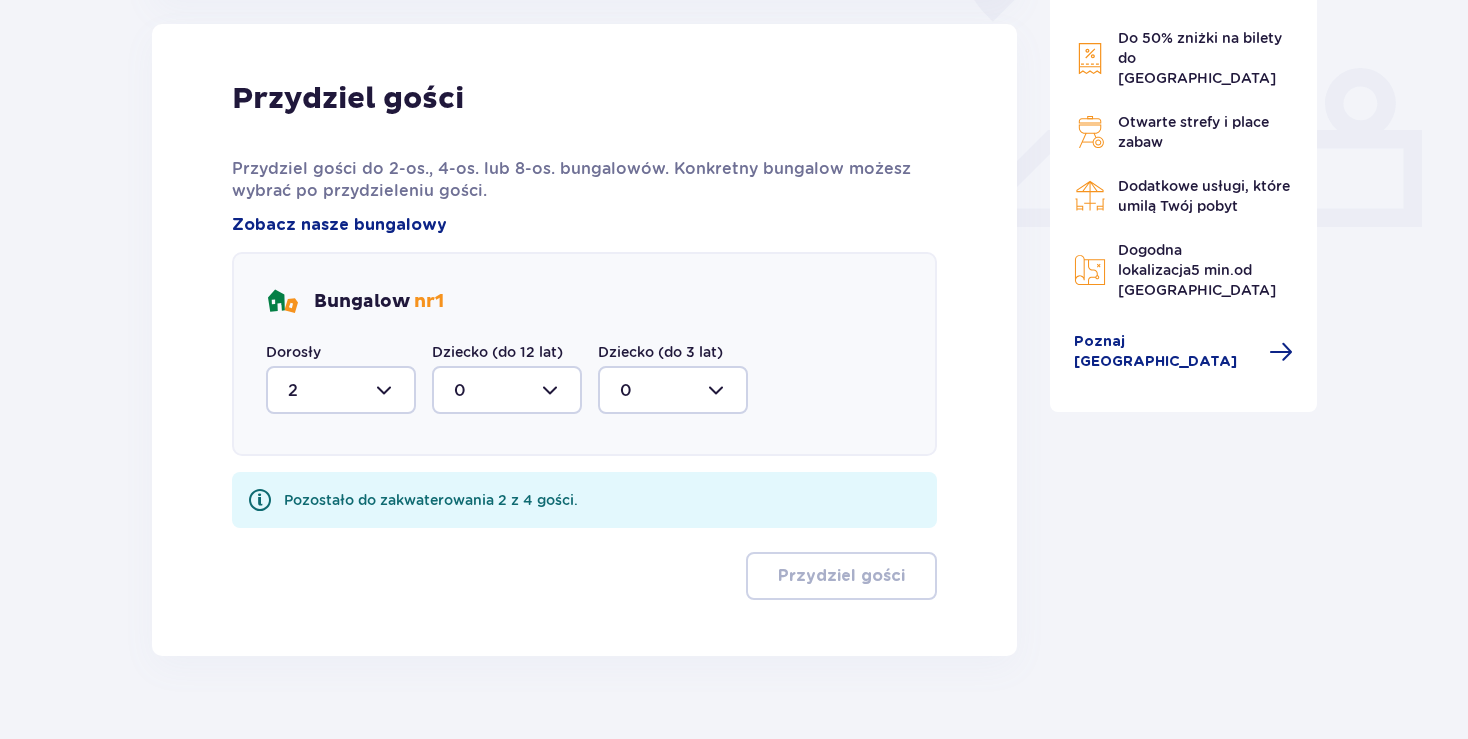 click at bounding box center (507, 390) 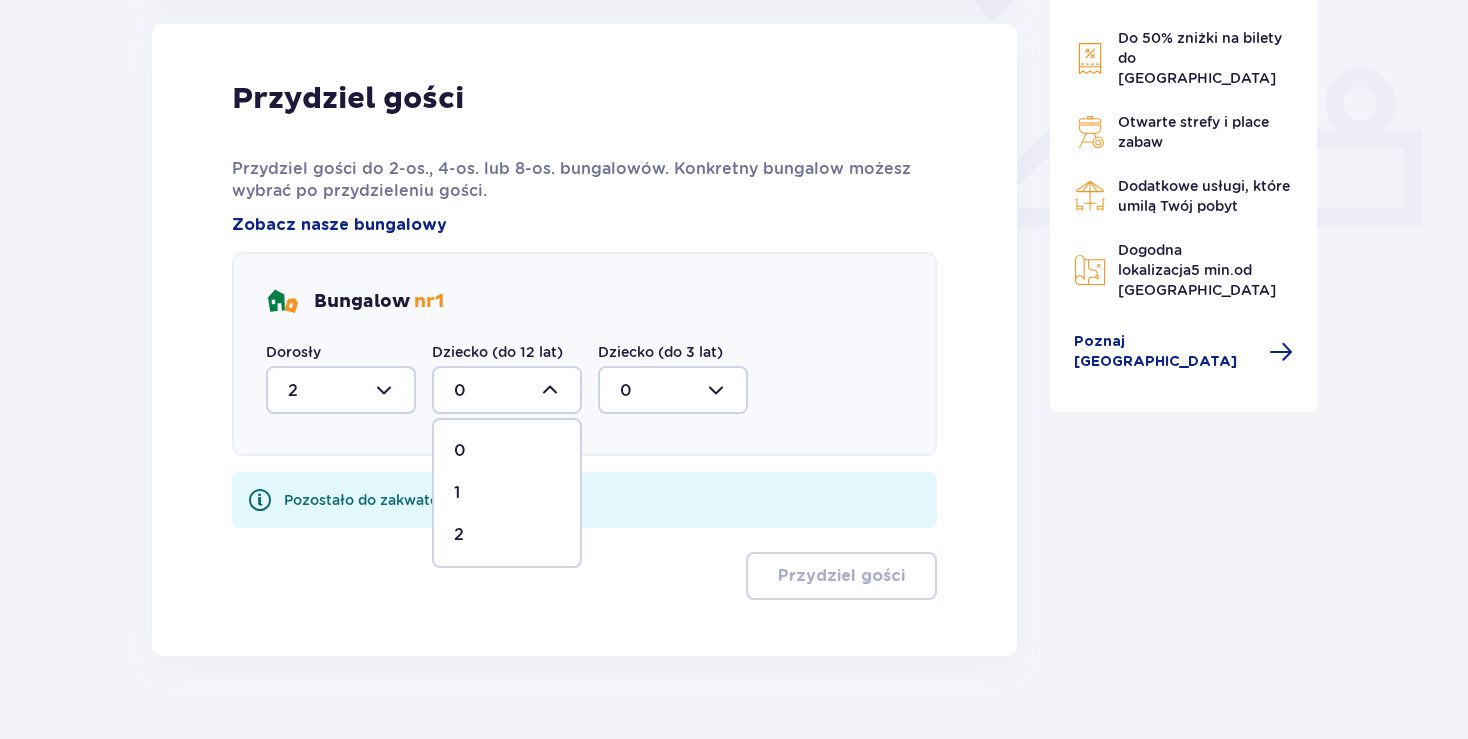click on "2" at bounding box center [507, 535] 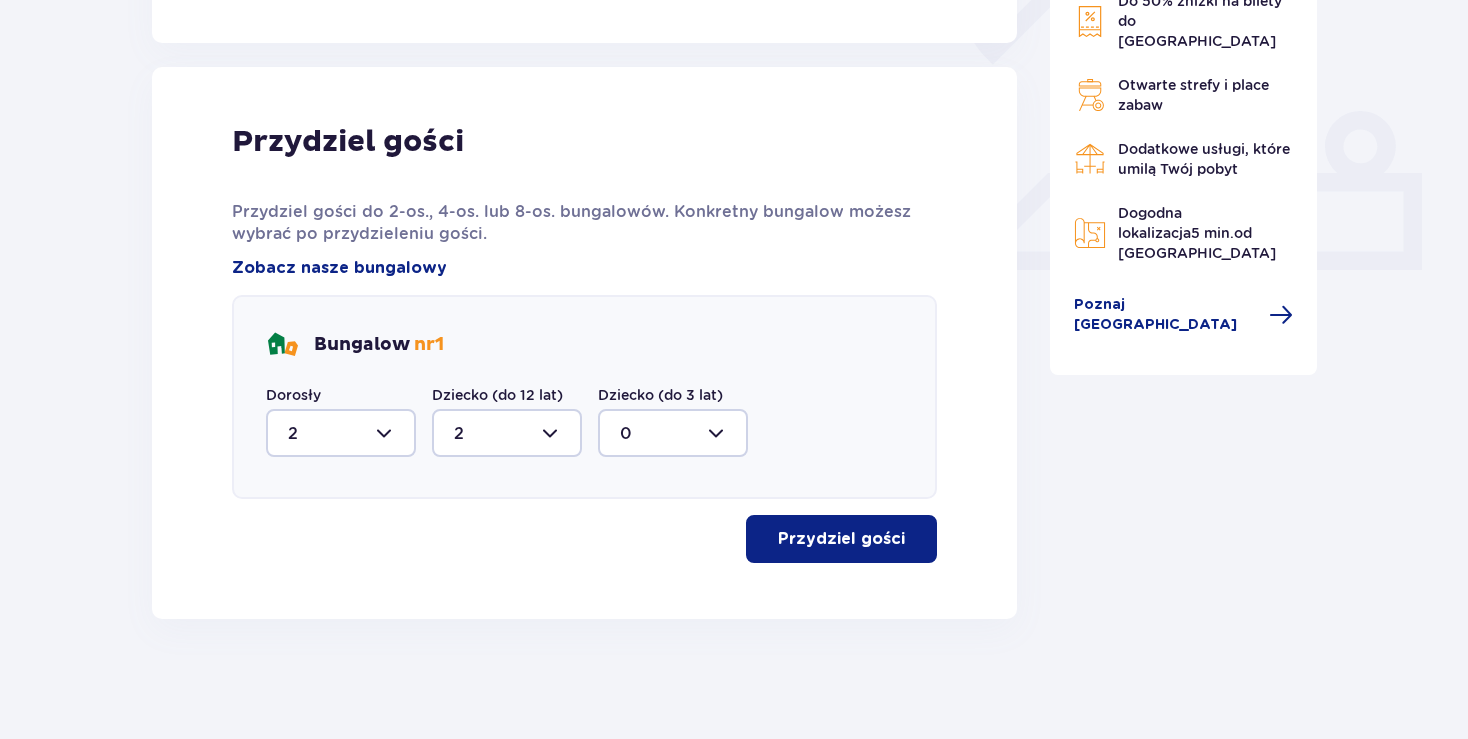 scroll, scrollTop: 762, scrollLeft: 0, axis: vertical 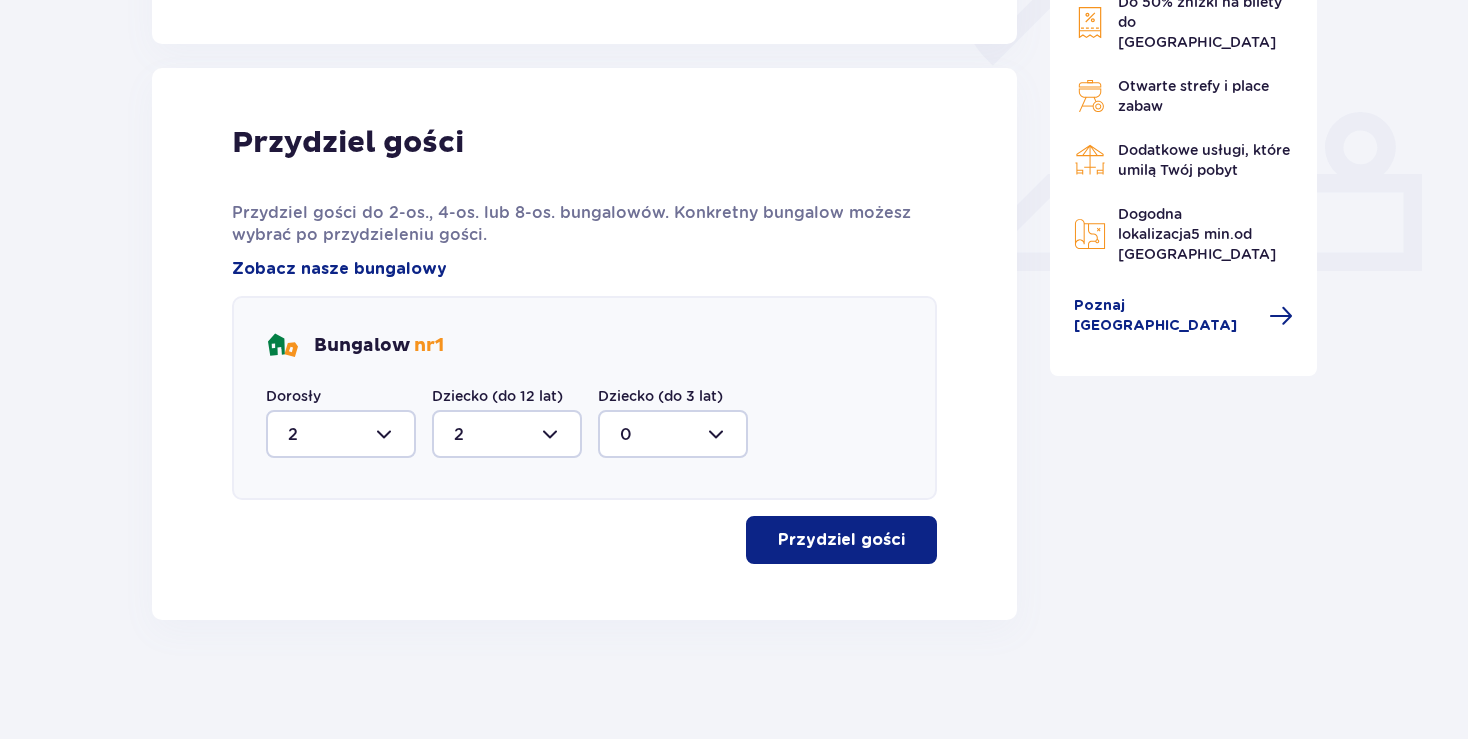 click on "Przydziel gości" at bounding box center (584, 540) 